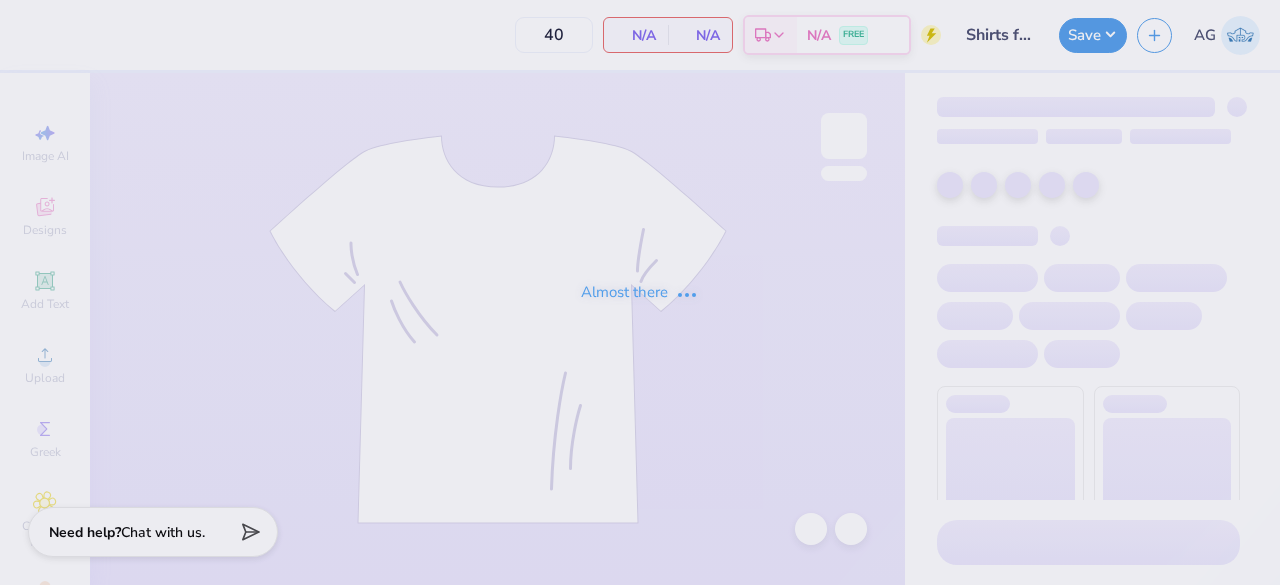 scroll, scrollTop: 0, scrollLeft: 0, axis: both 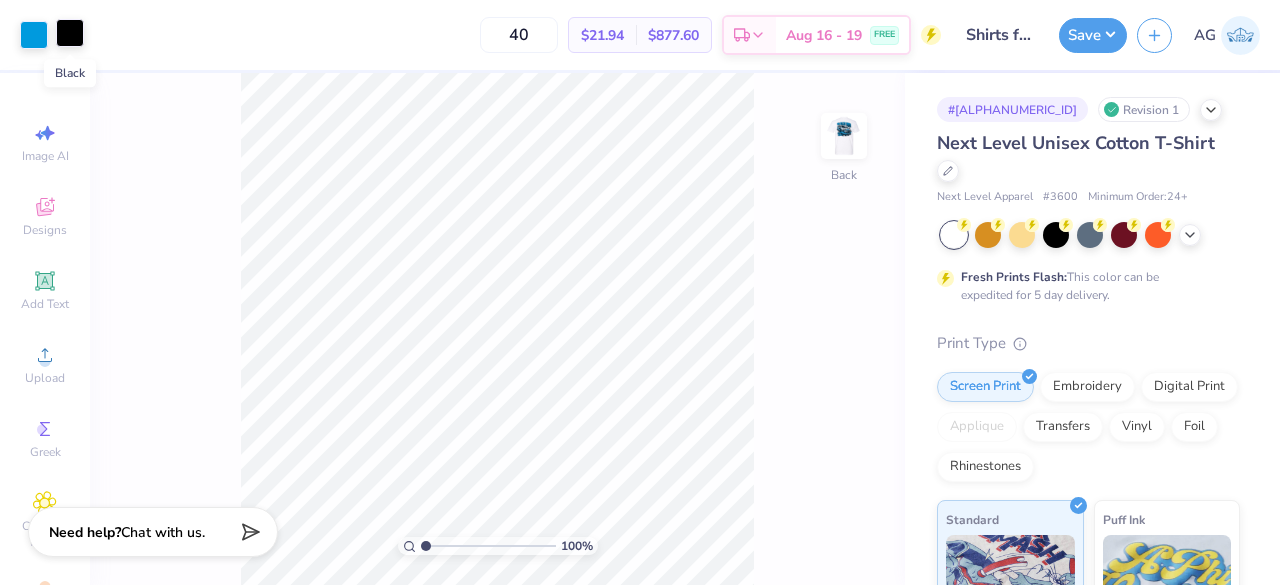 click at bounding box center (70, 33) 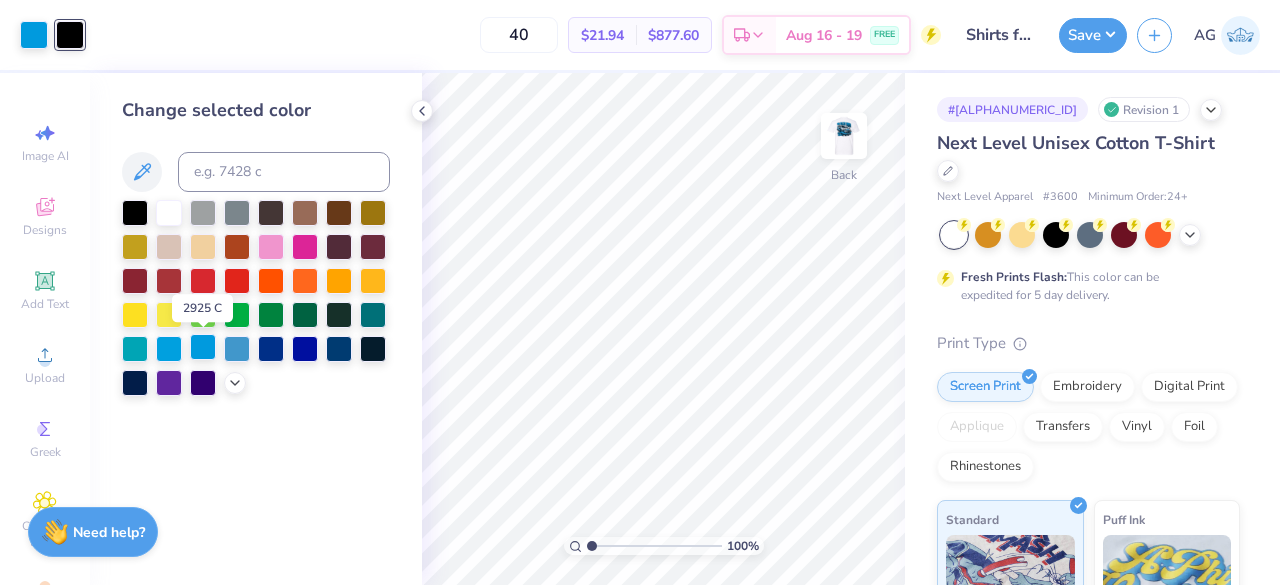 click at bounding box center [203, 347] 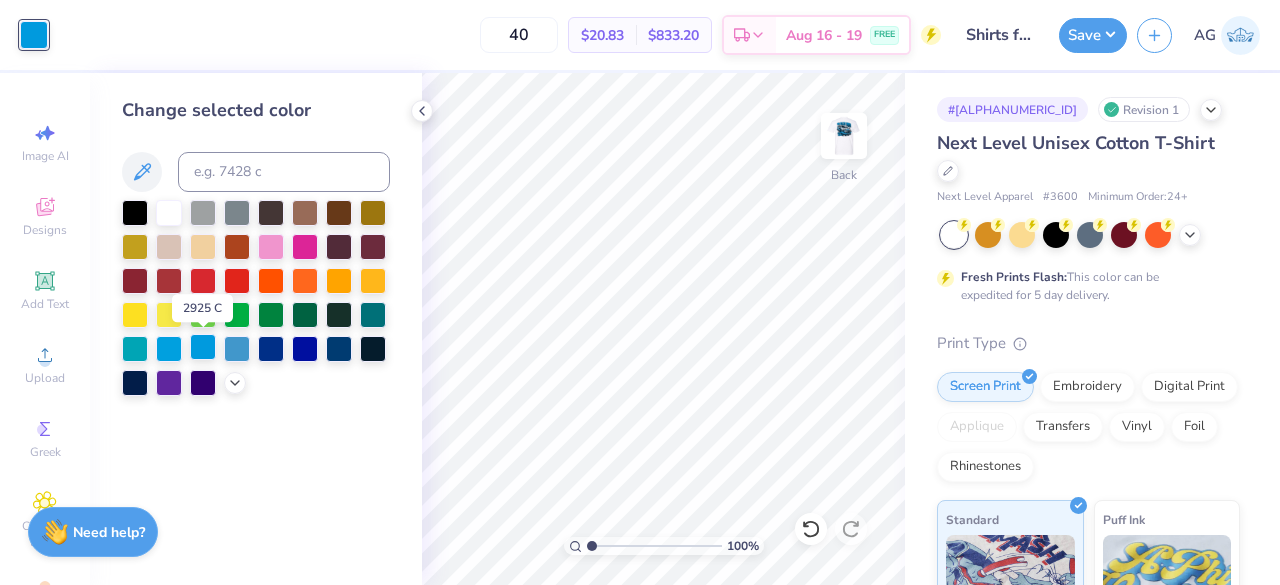 click at bounding box center (203, 347) 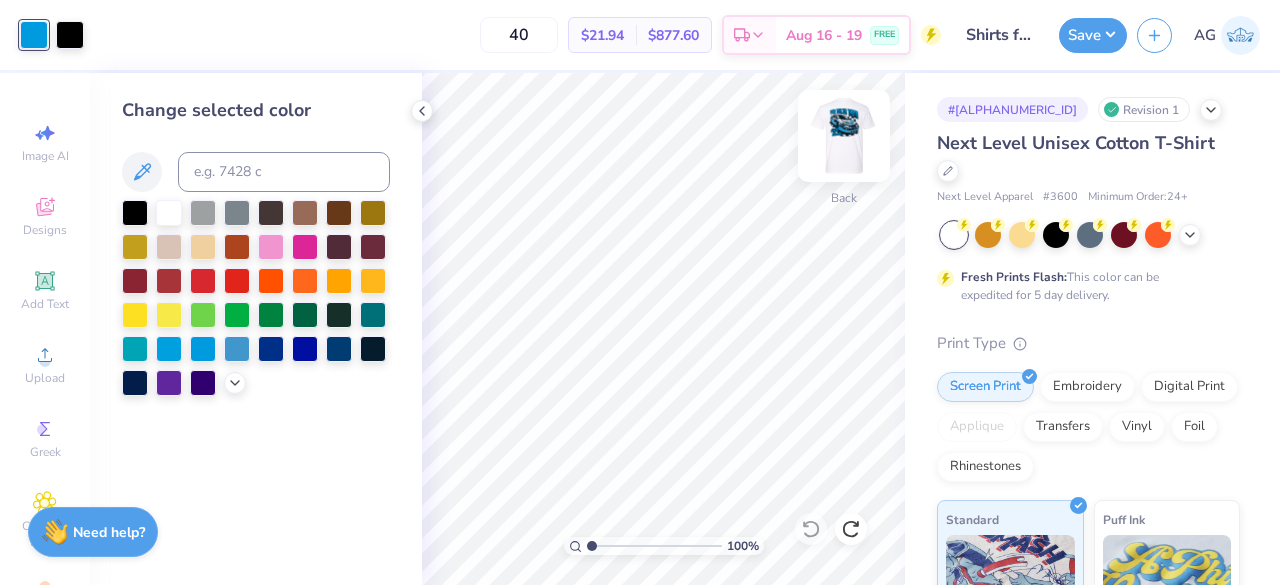 click at bounding box center (844, 136) 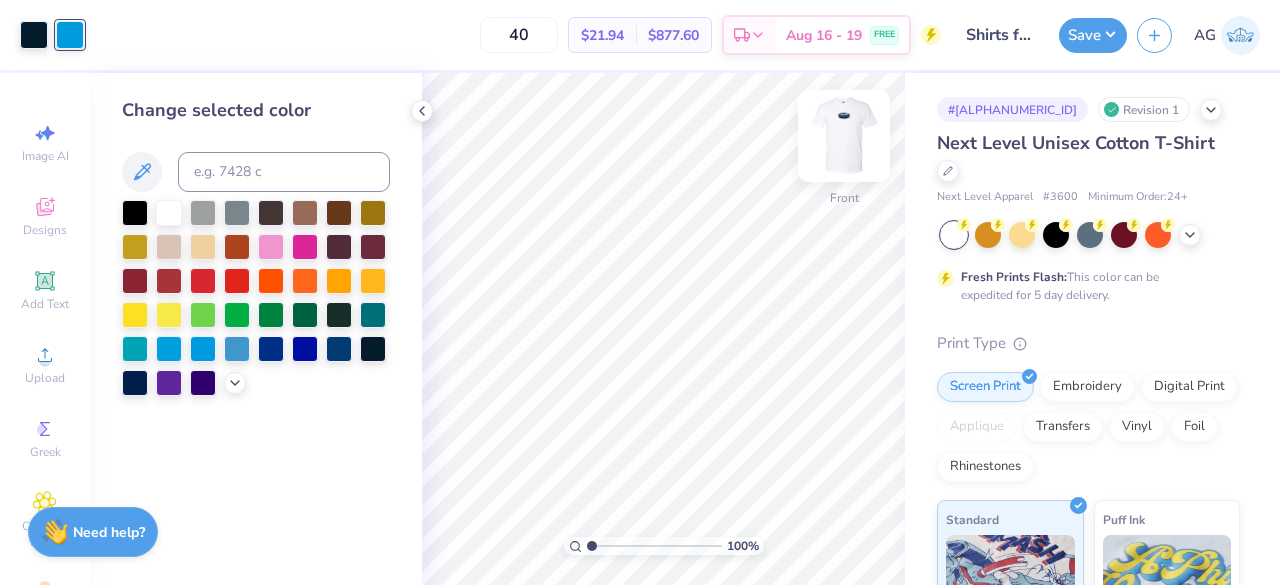 click at bounding box center (844, 136) 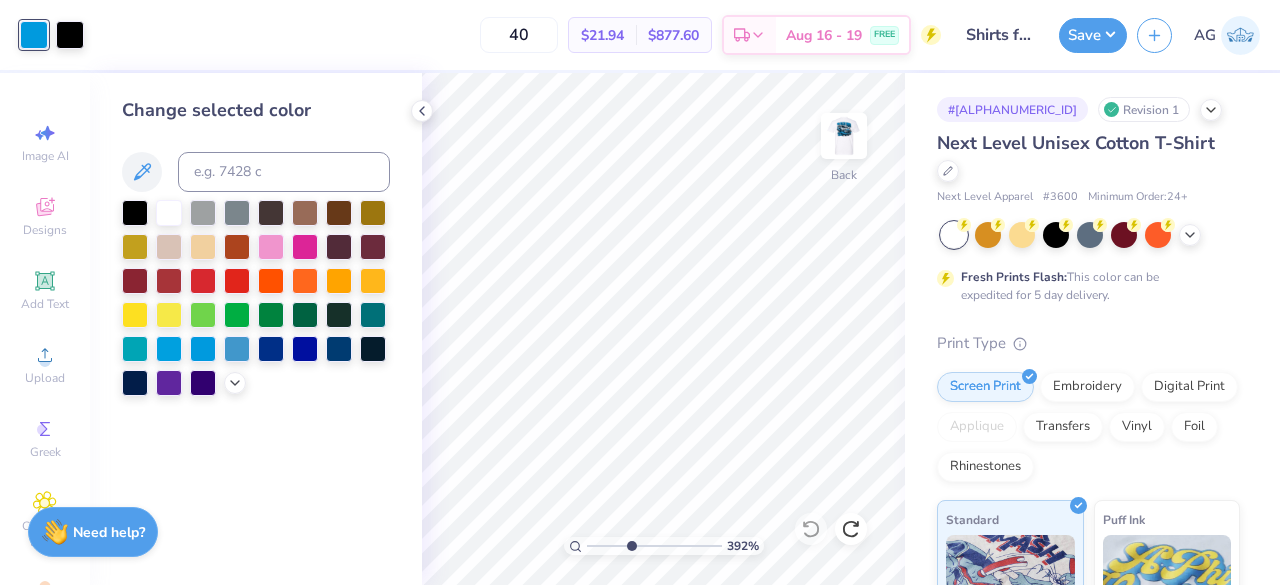 click at bounding box center (654, 546) 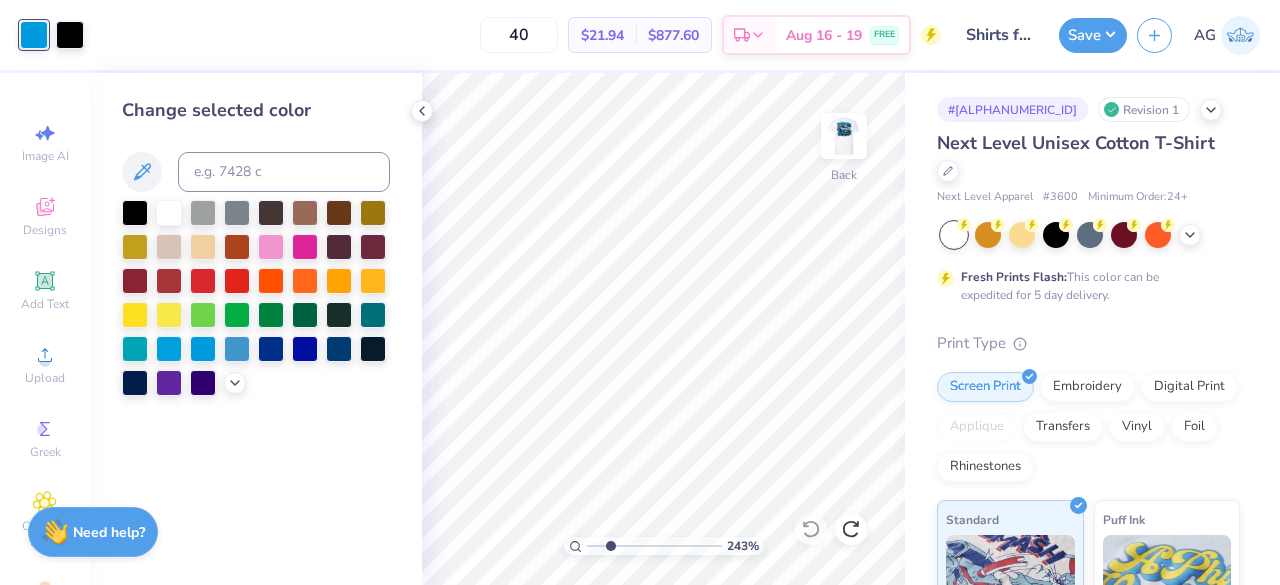 type on "2.43" 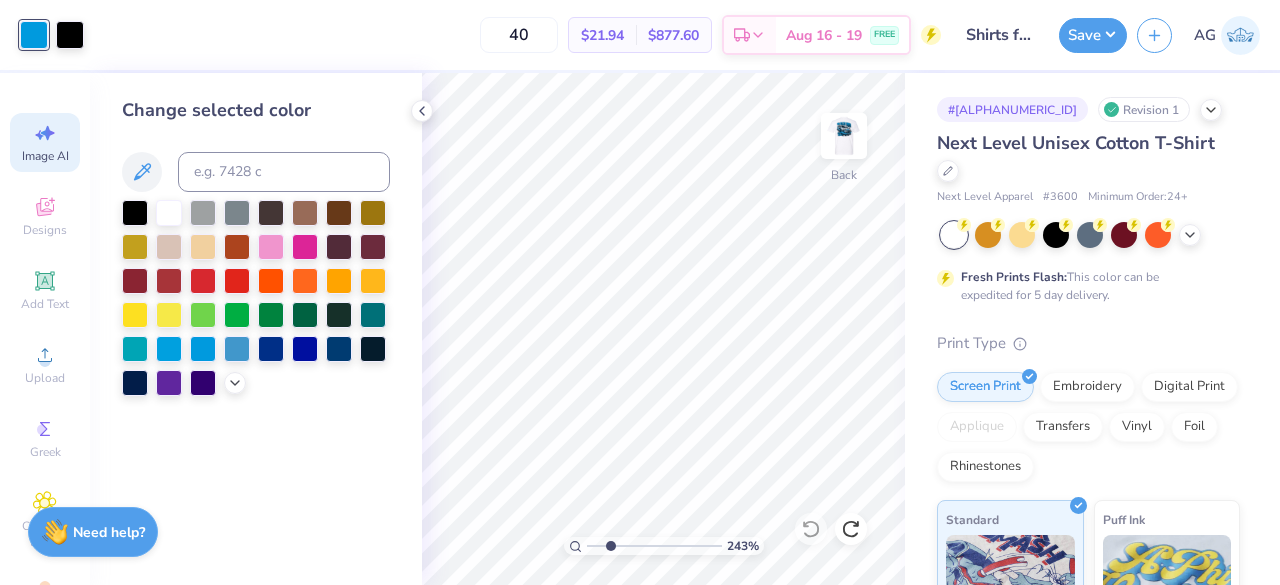 click 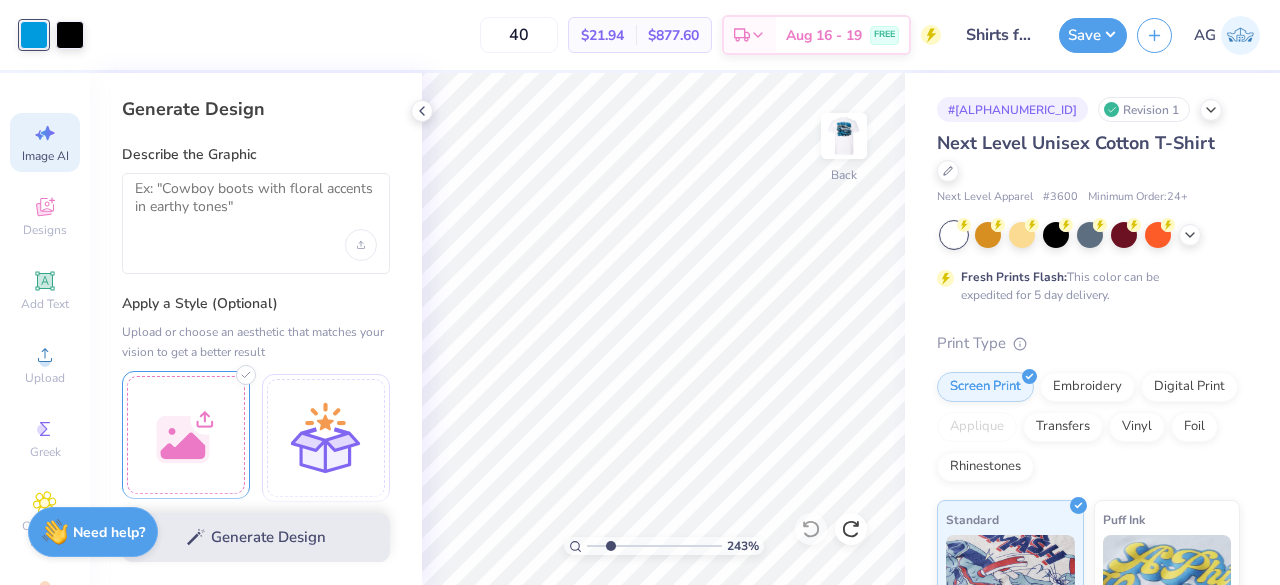 click at bounding box center [186, 435] 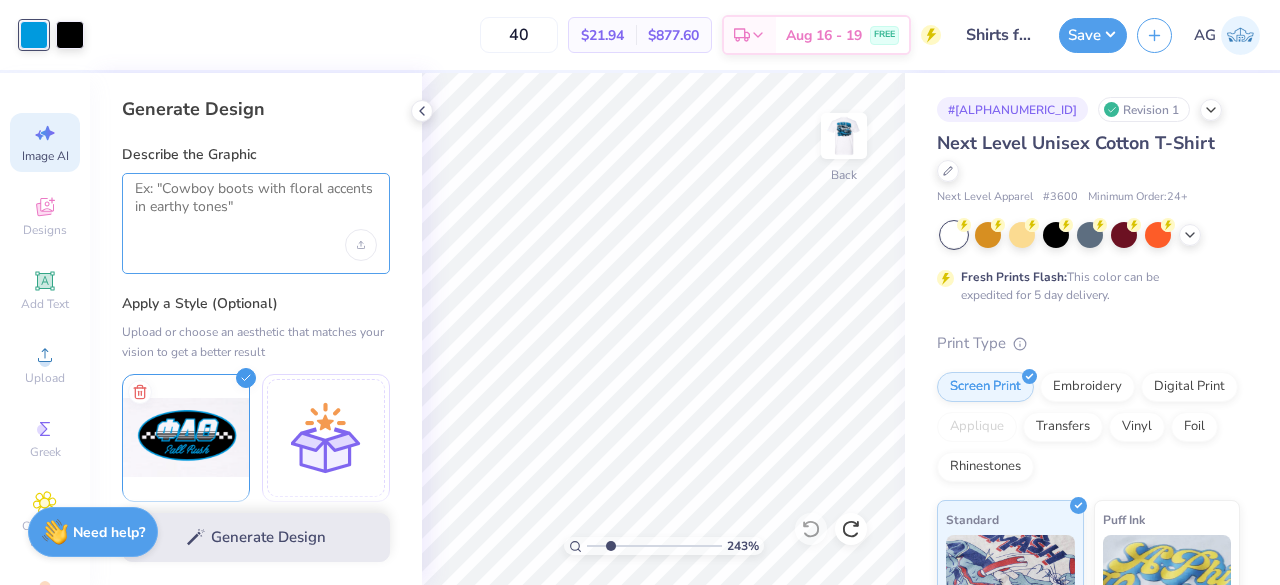 click at bounding box center (256, 205) 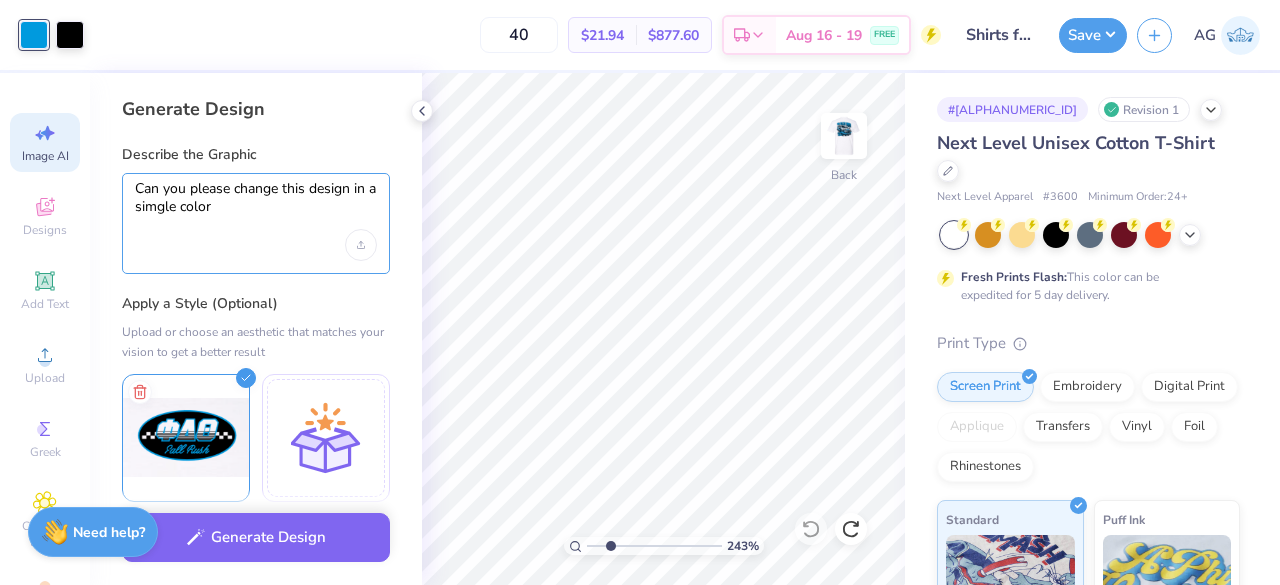 click on "Can you please change this design in a simgle color" at bounding box center (256, 205) 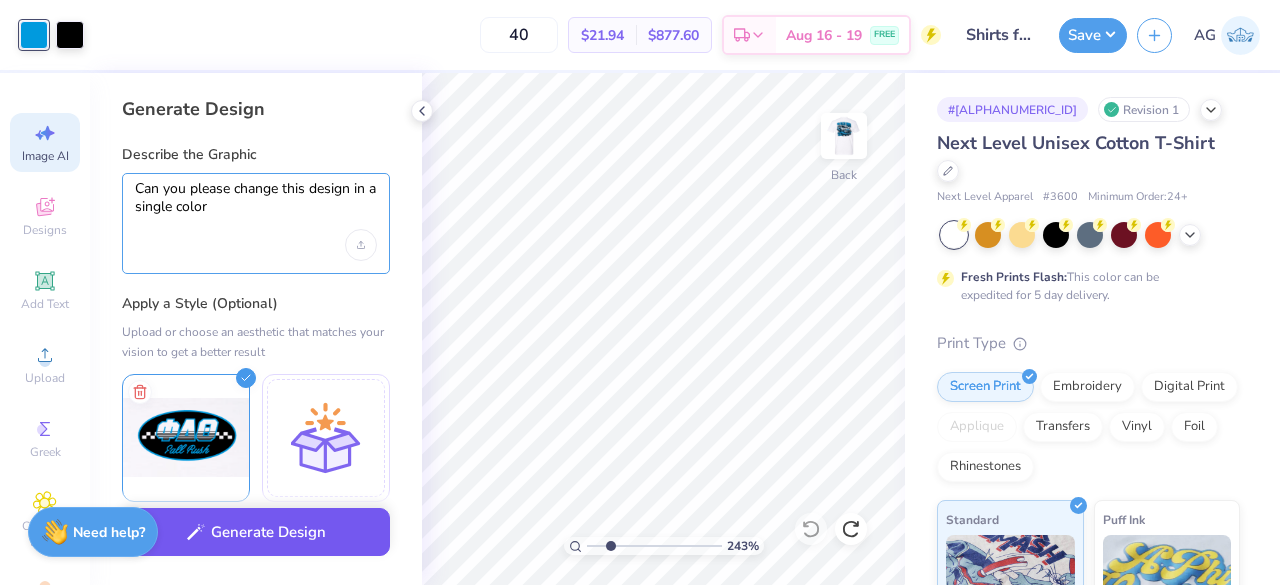type on "Can you please change this design in a single color" 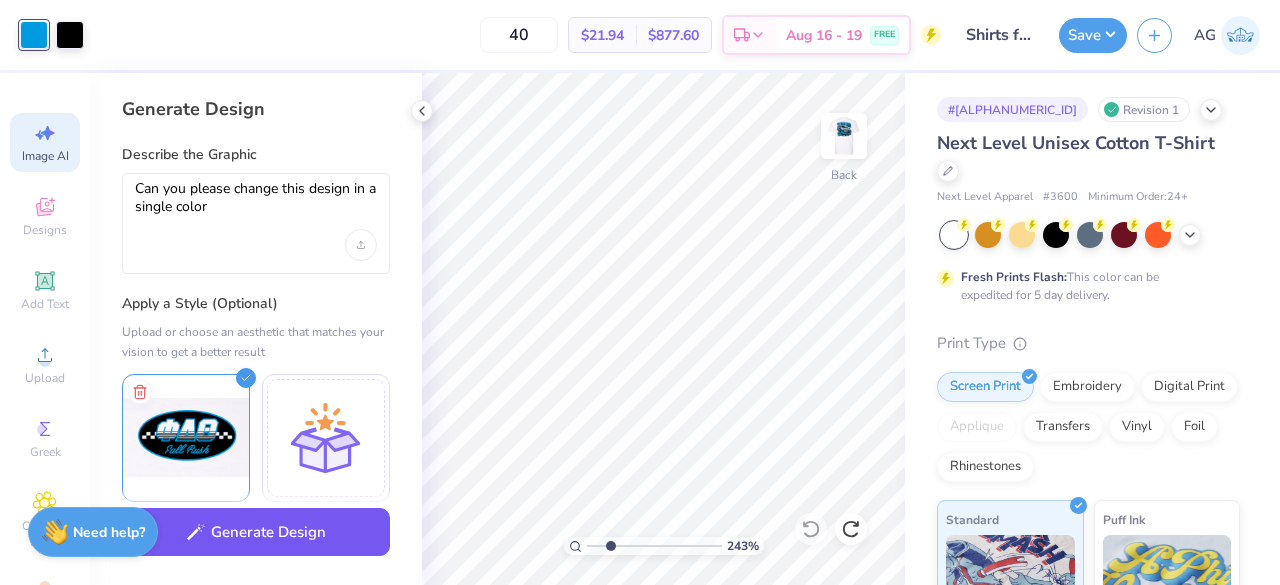 click on "Generate Design" at bounding box center [256, 532] 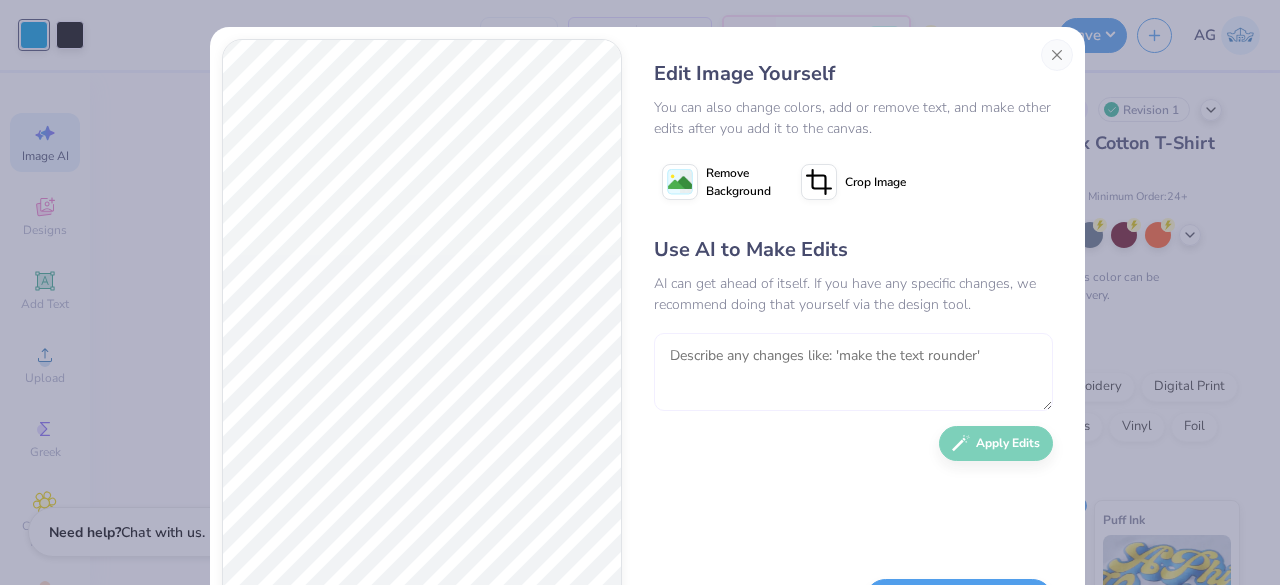 click at bounding box center (853, 372) 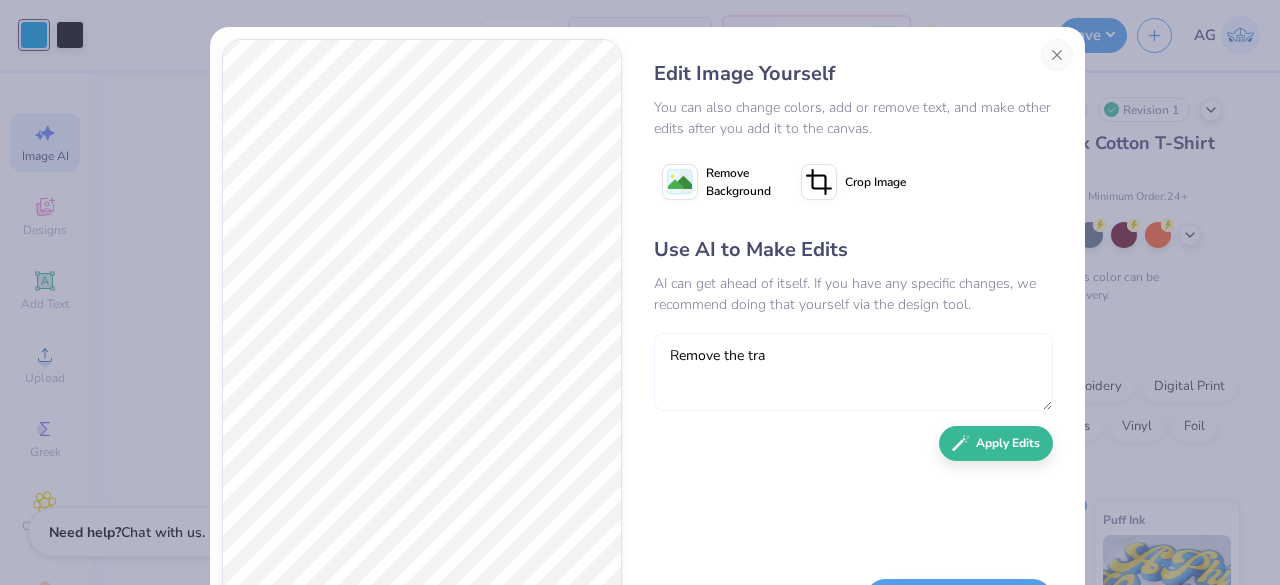 type on "Remove the trac" 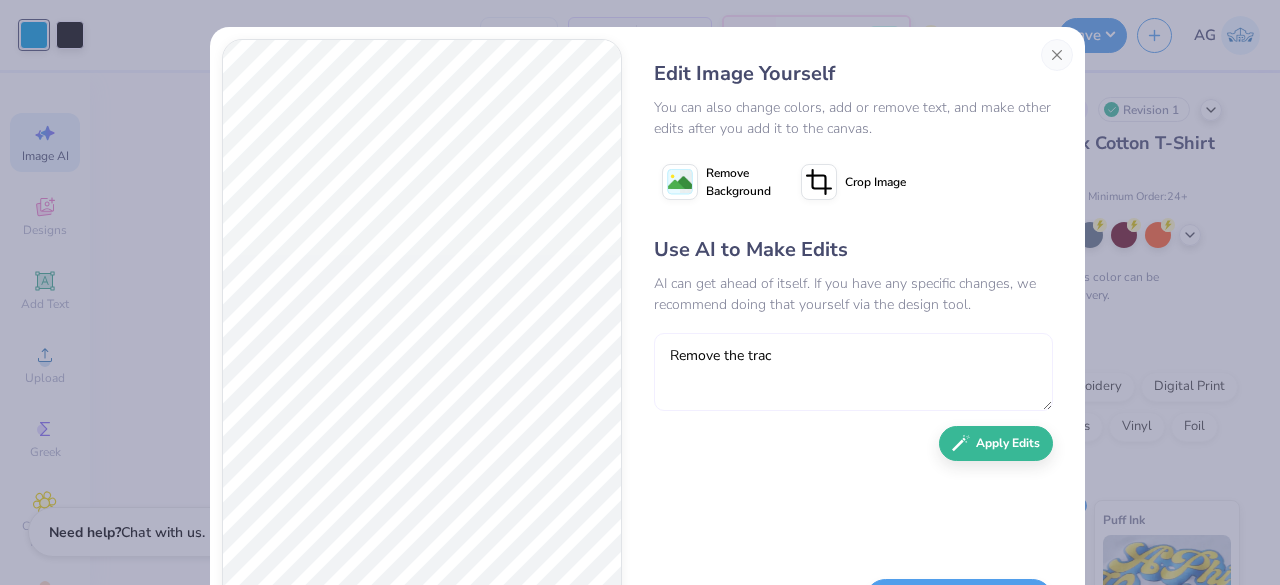 click on "Remove the trac" at bounding box center [853, 372] 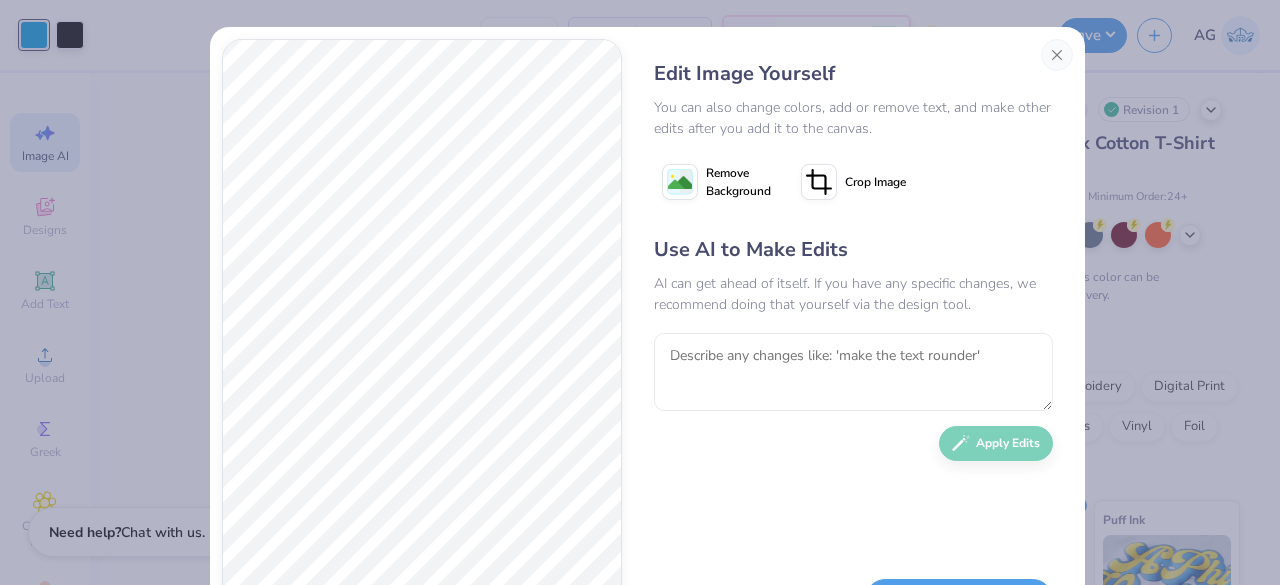 click on "Remove Background" at bounding box center [716, 182] 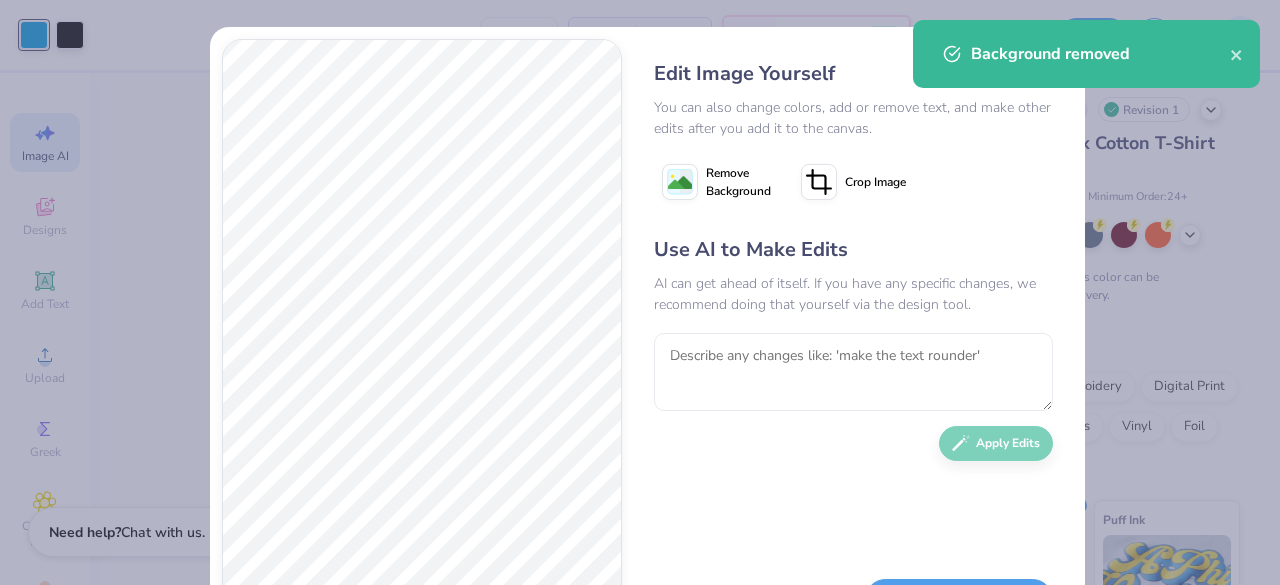 scroll, scrollTop: 92, scrollLeft: 0, axis: vertical 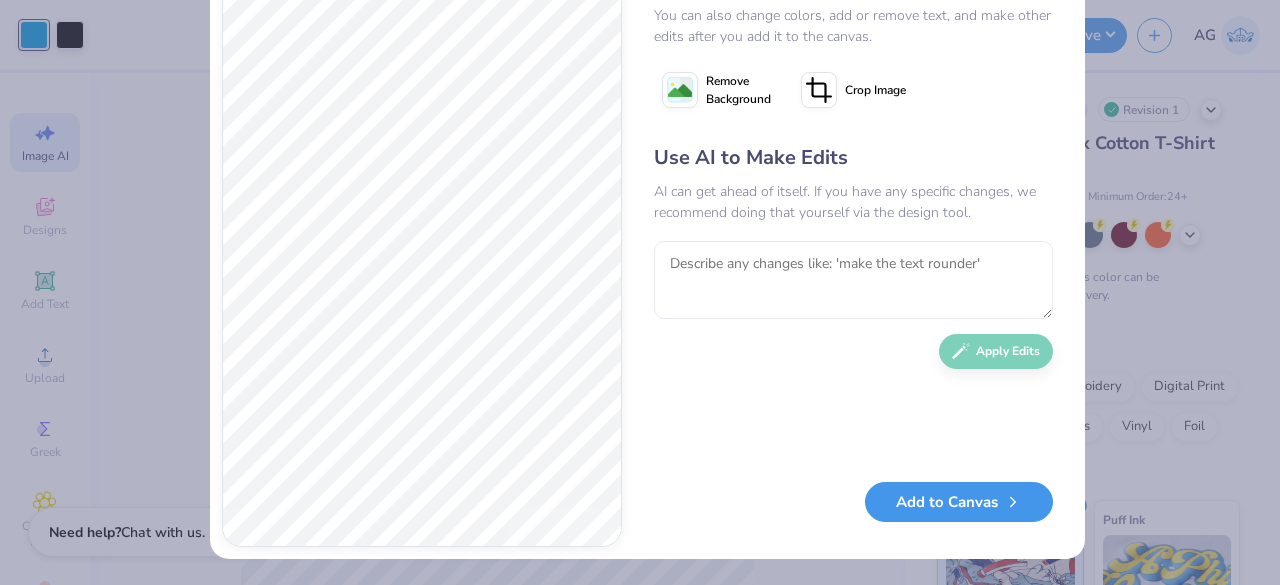click on "Add to Canvas" at bounding box center (959, 502) 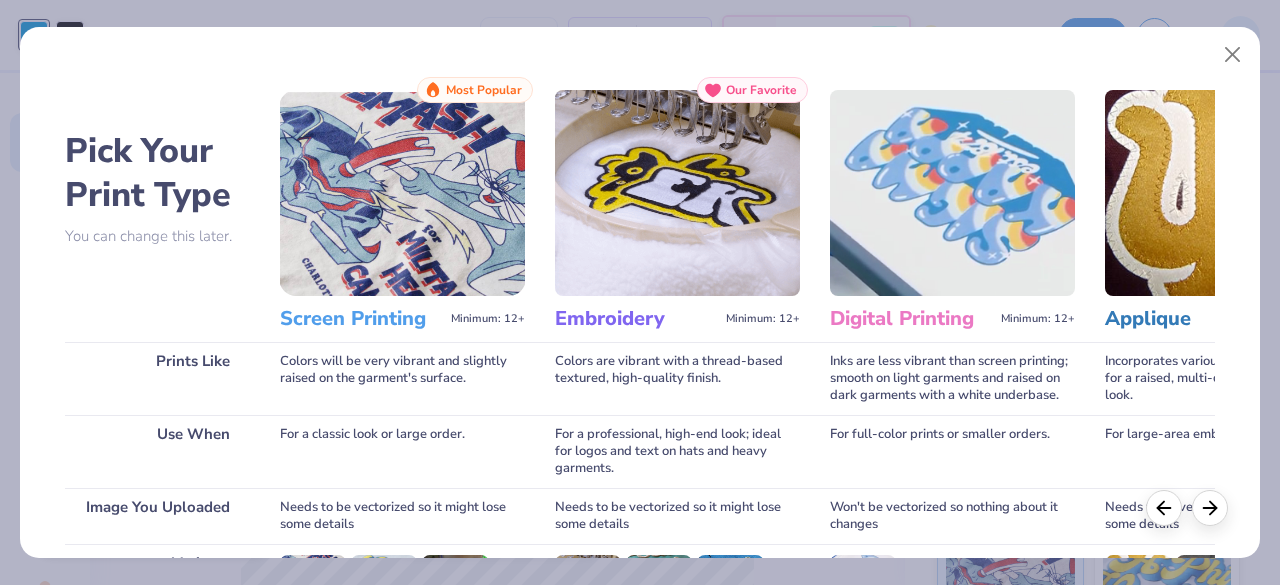 scroll, scrollTop: 311, scrollLeft: 0, axis: vertical 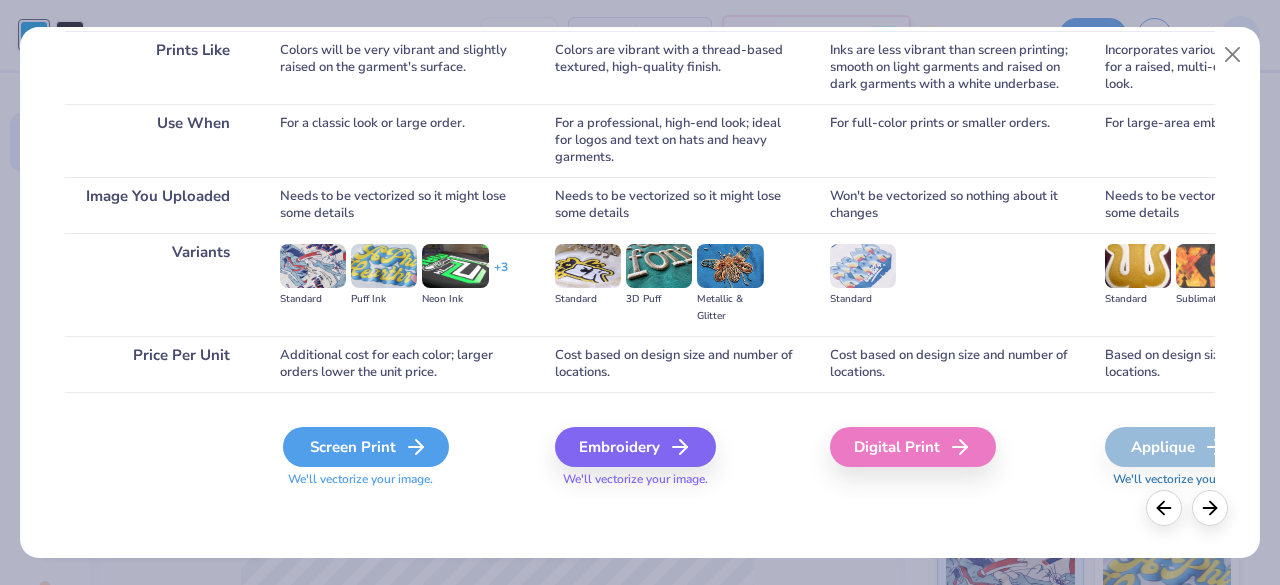 click on "Screen Print" at bounding box center (366, 447) 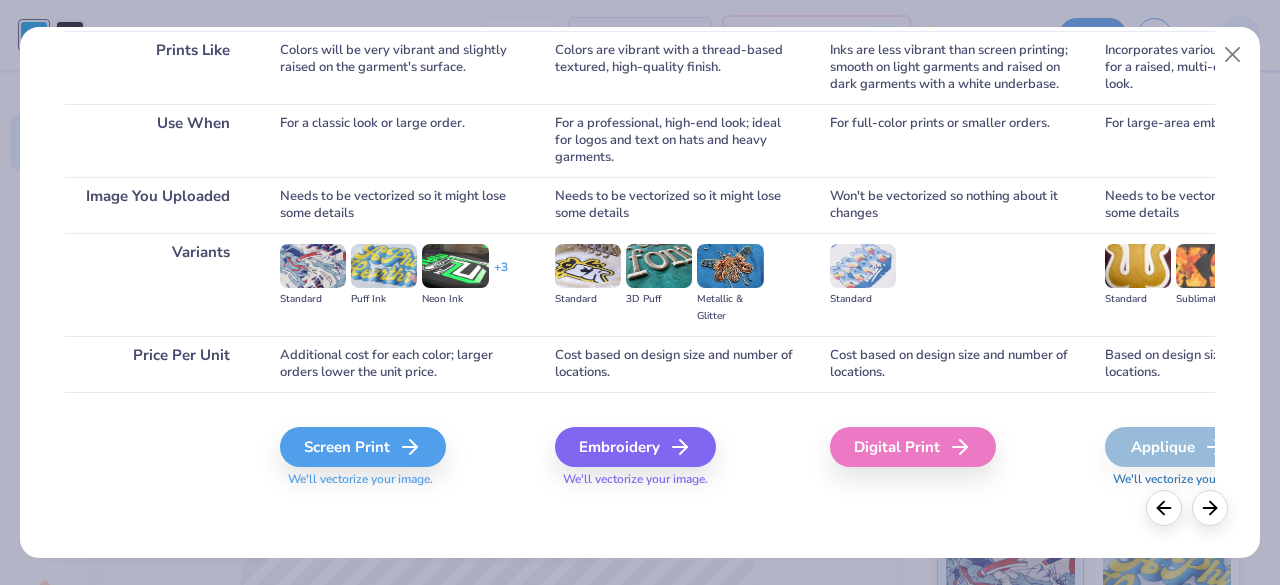 type 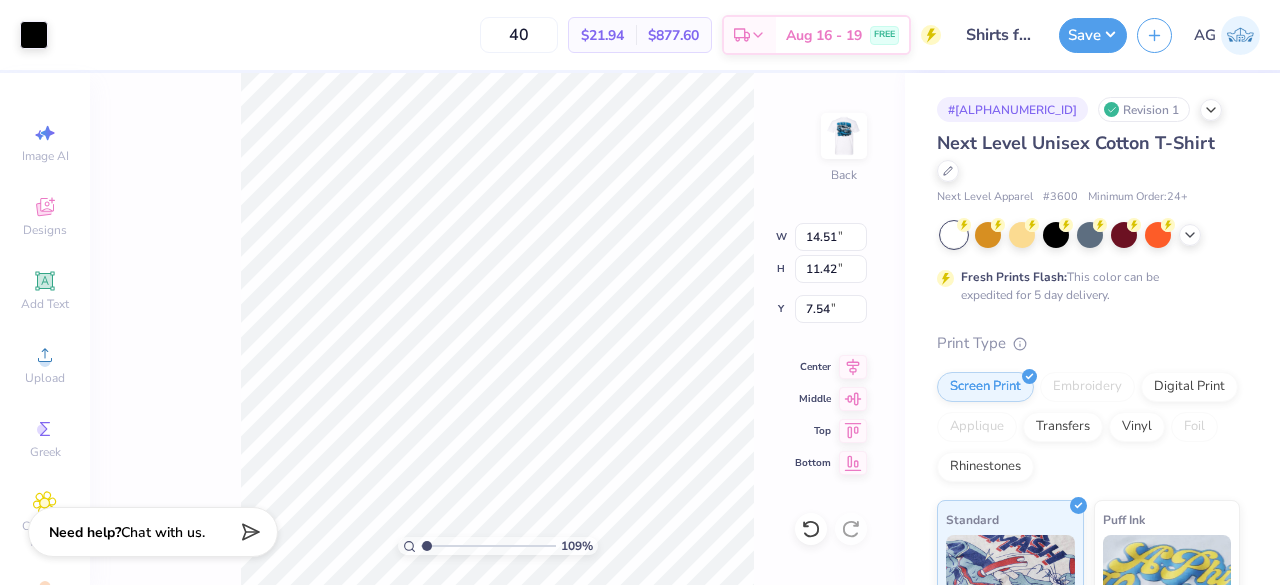 type on "1.09" 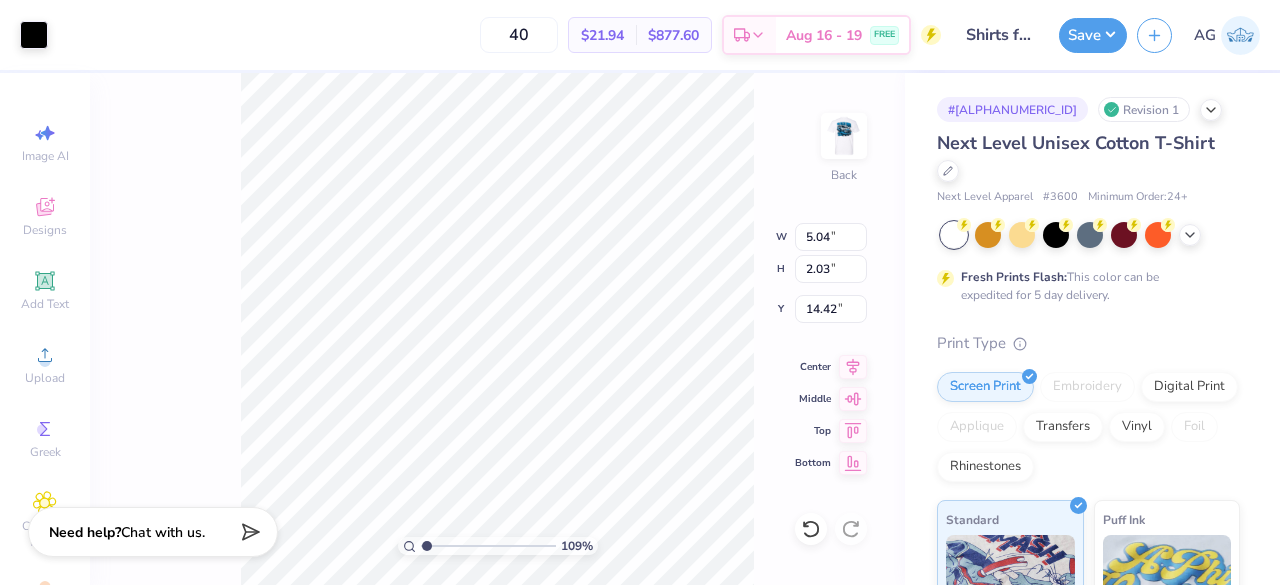 type on "3.68" 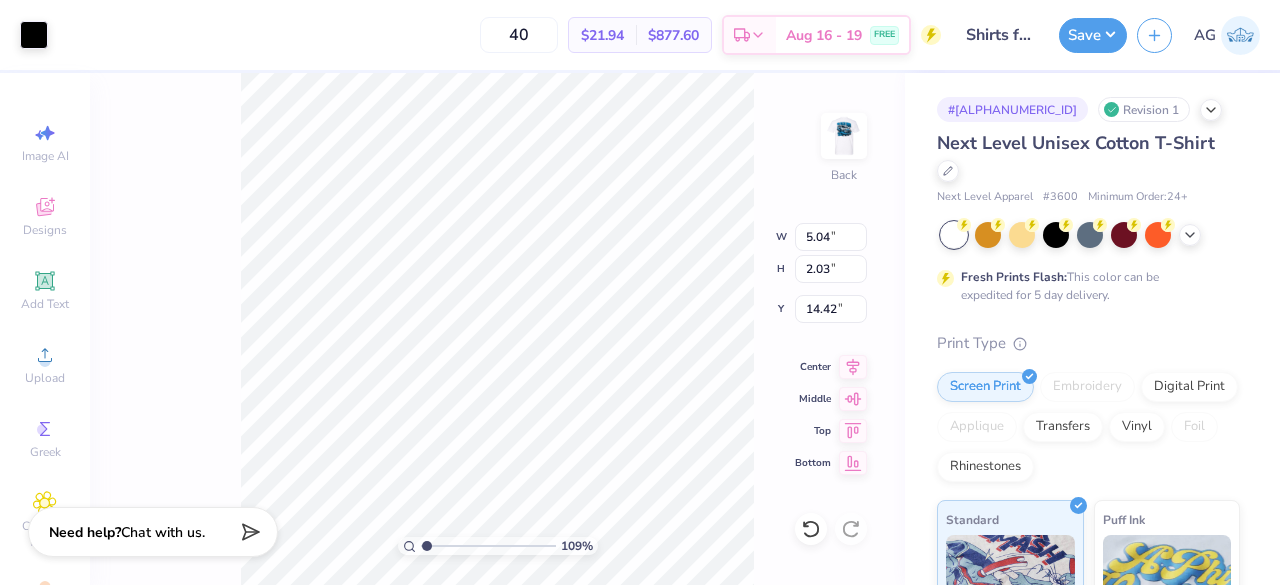 type on "4.21" 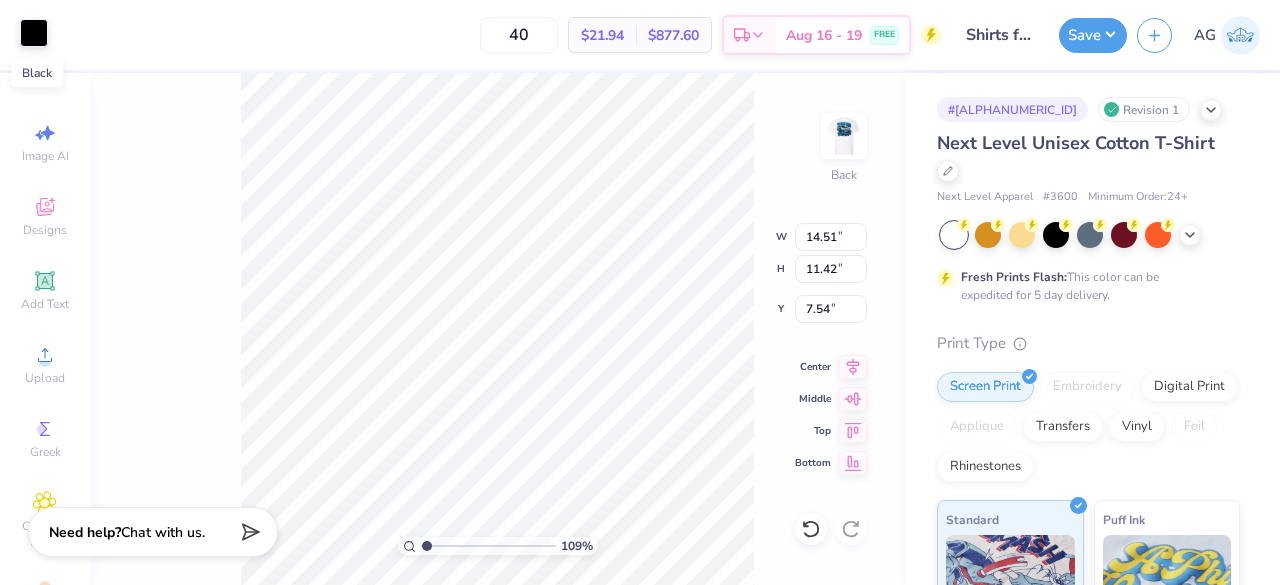 click at bounding box center [34, 33] 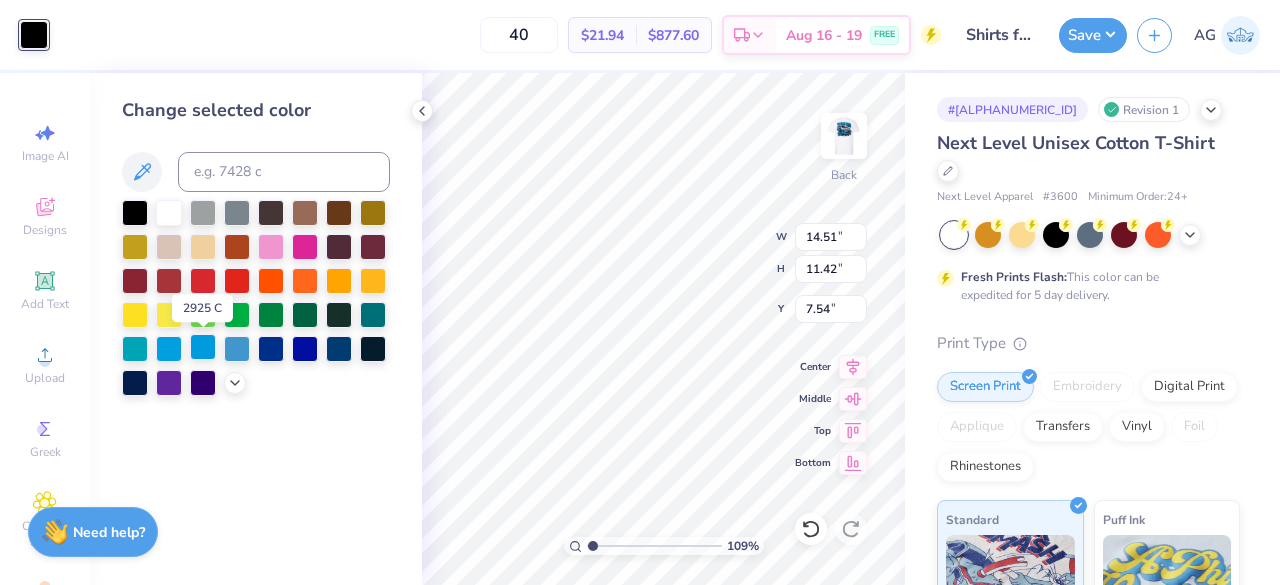 click at bounding box center [203, 347] 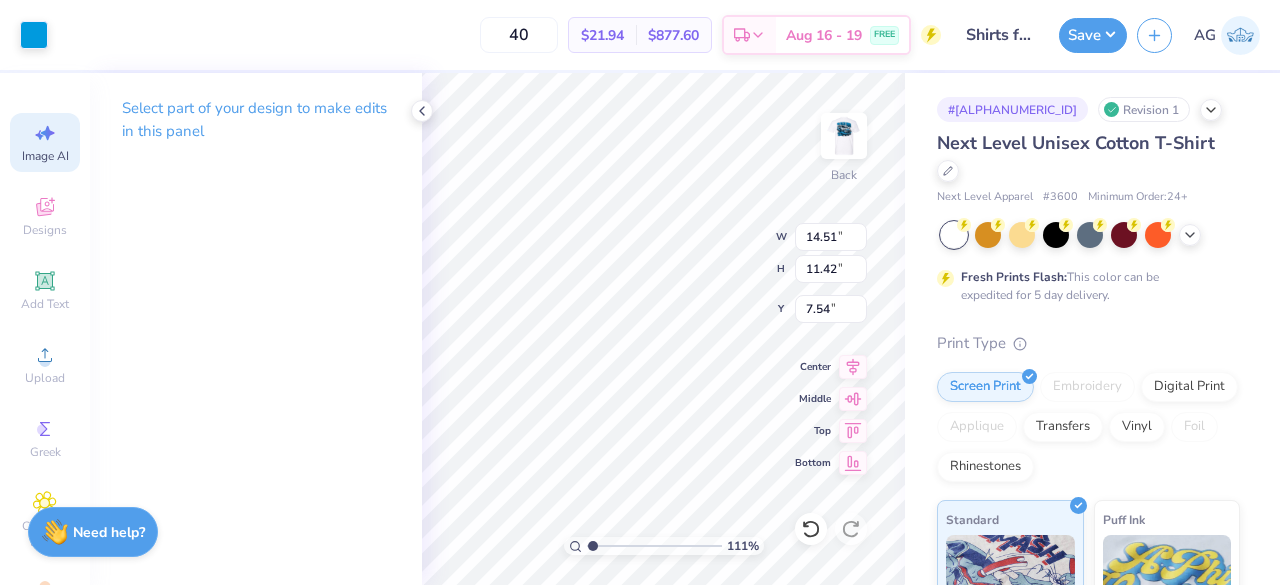 click 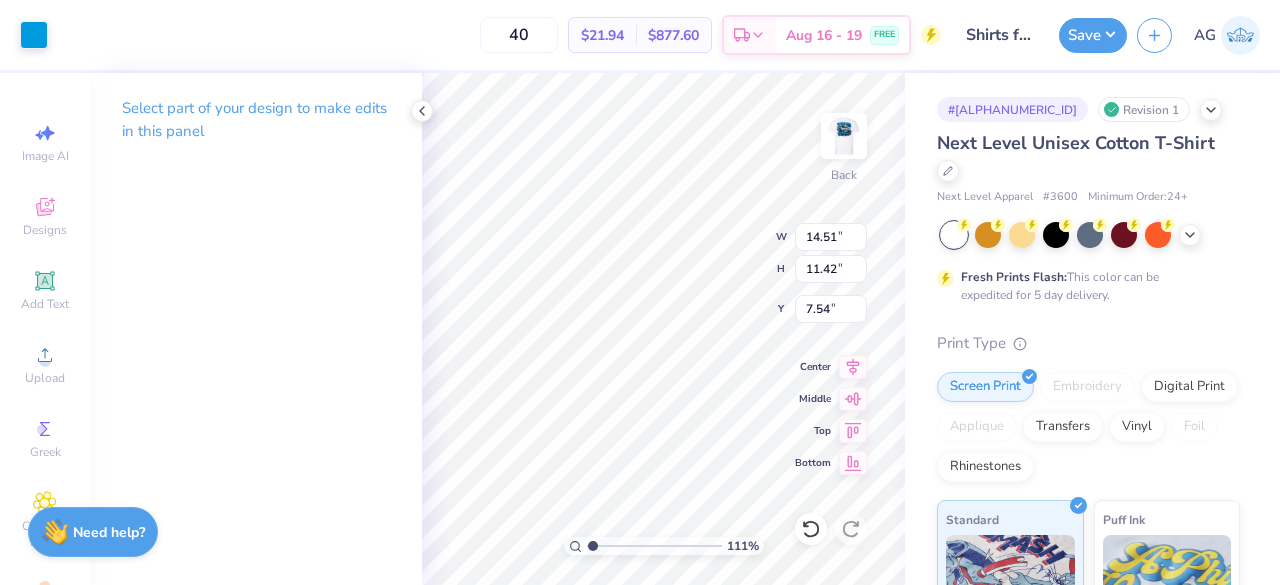select on "4" 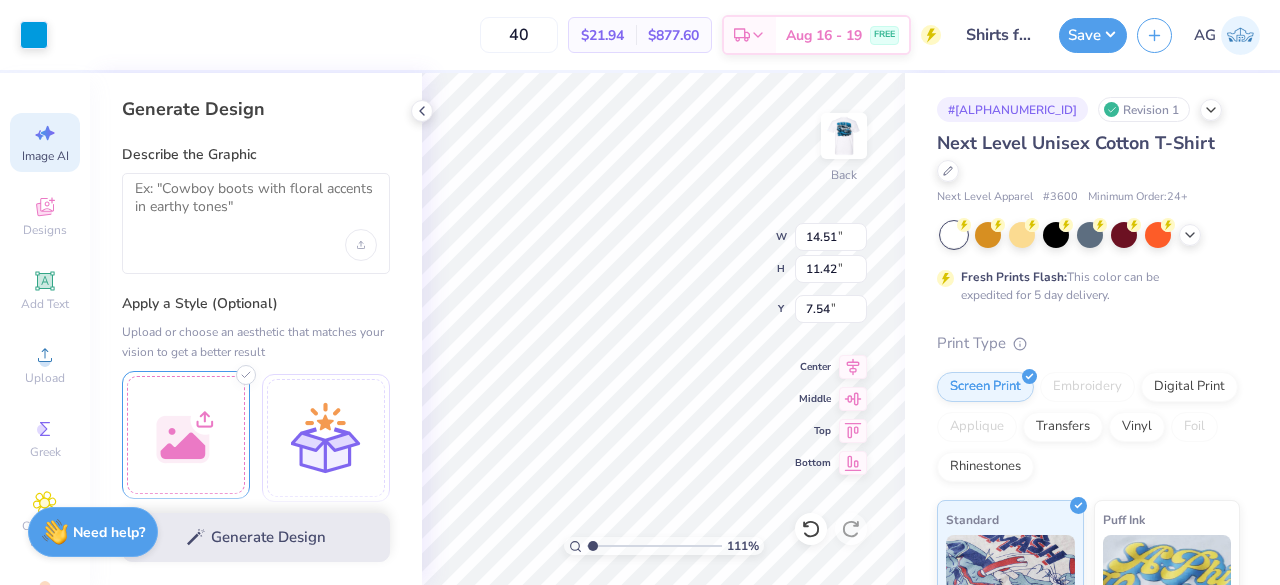 click at bounding box center [186, 435] 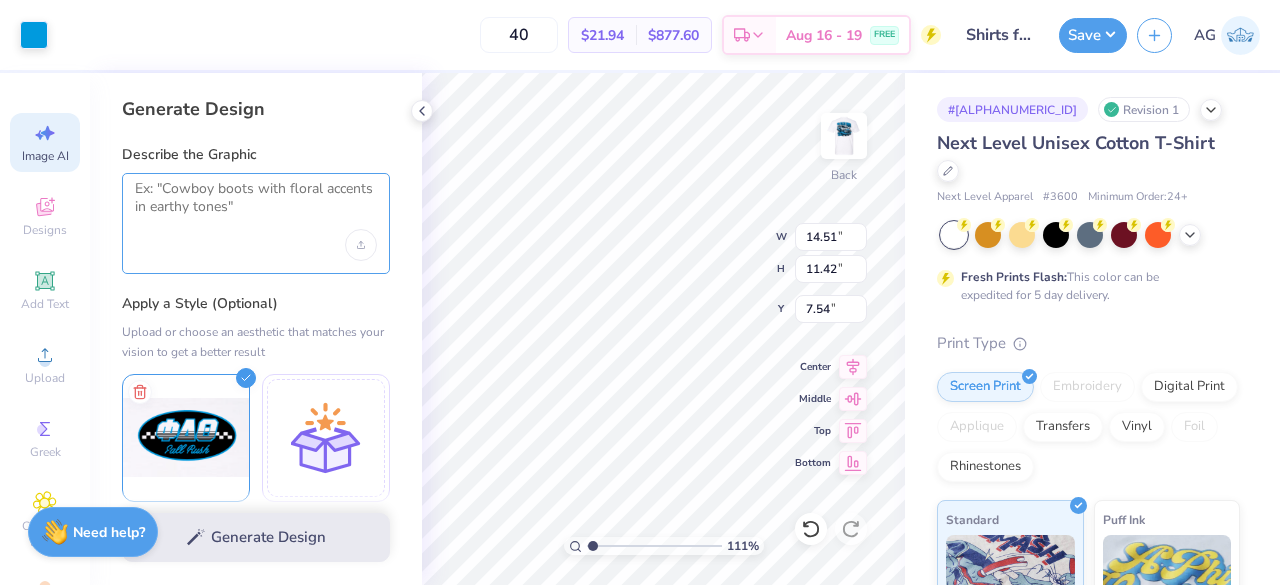 click at bounding box center (256, 205) 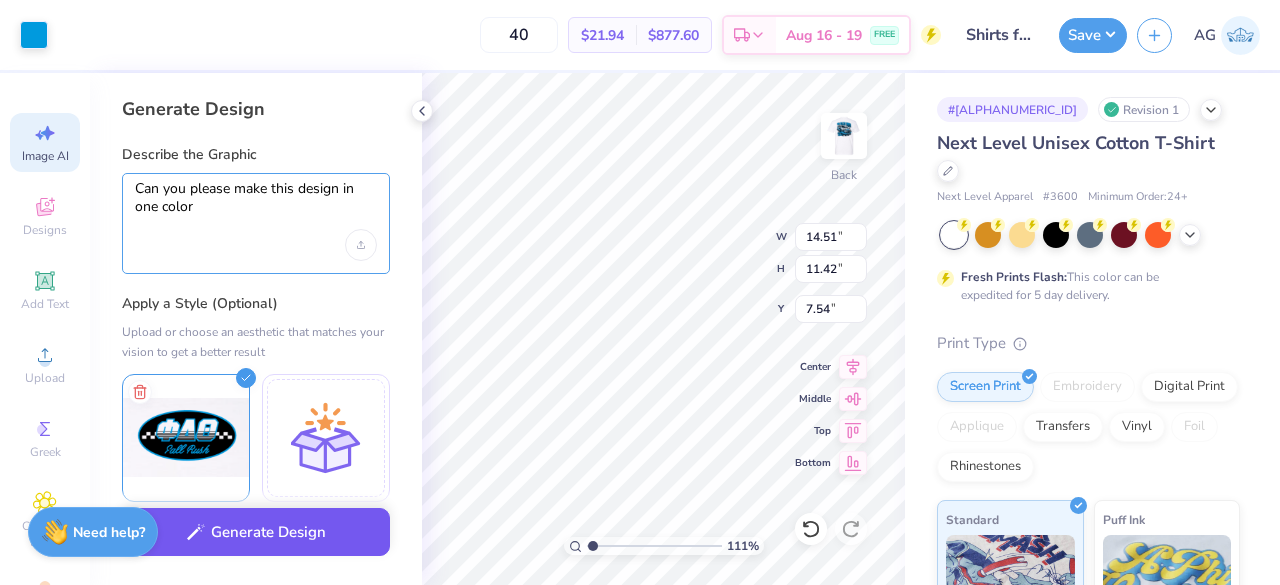 type on "Can you please make this design in one color" 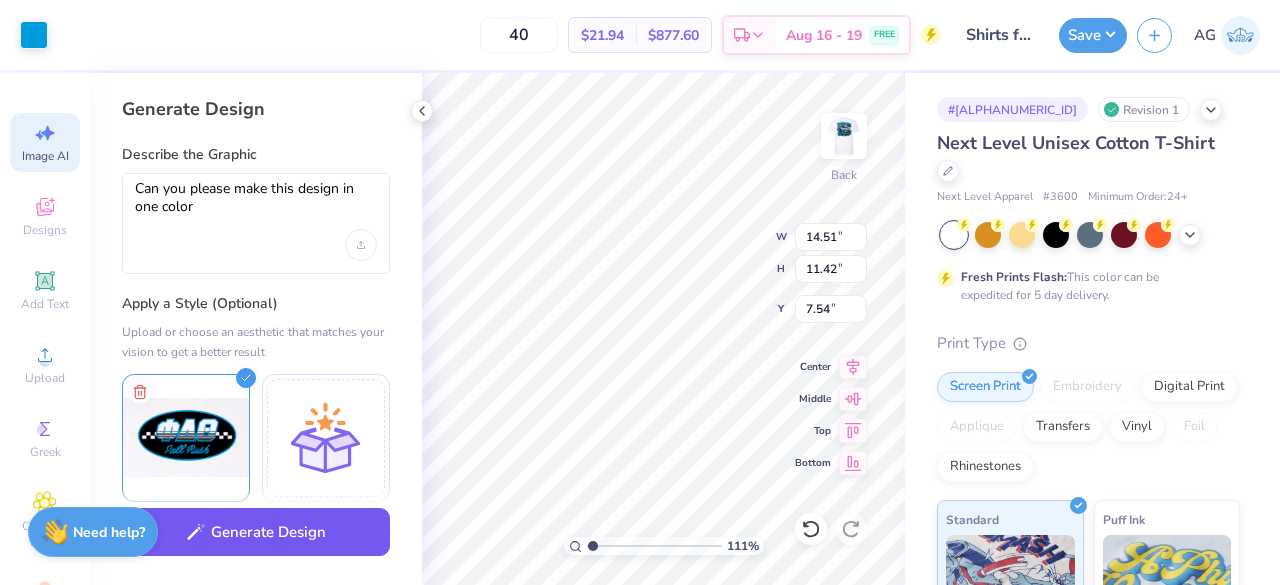 click on "Generate Design" at bounding box center [256, 532] 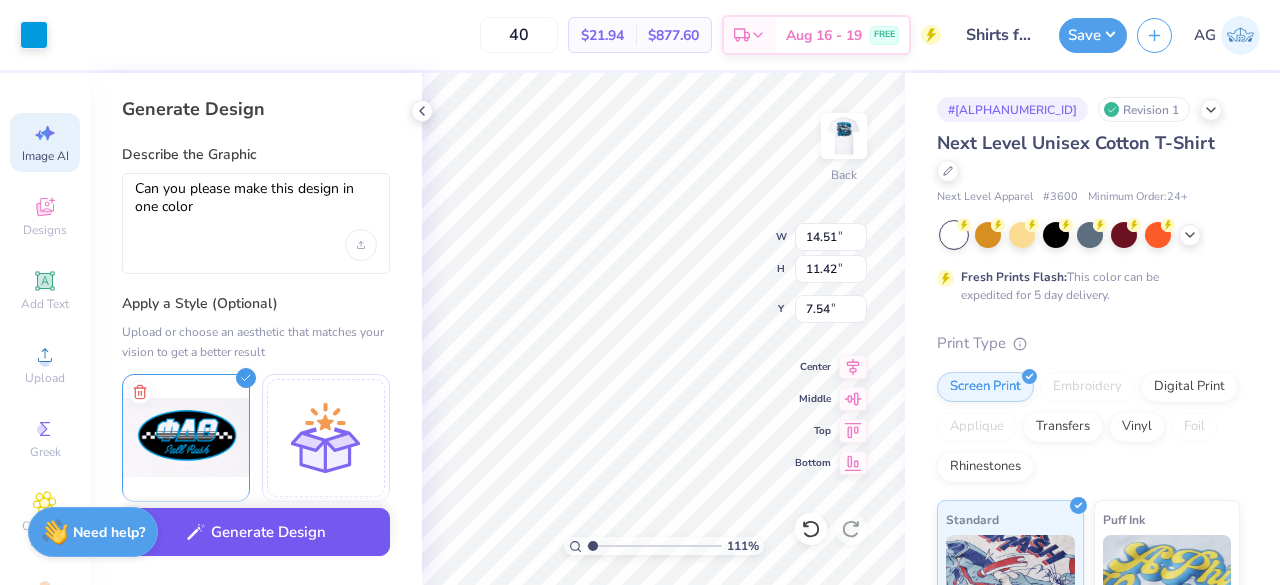 type on "[NUMBER]" 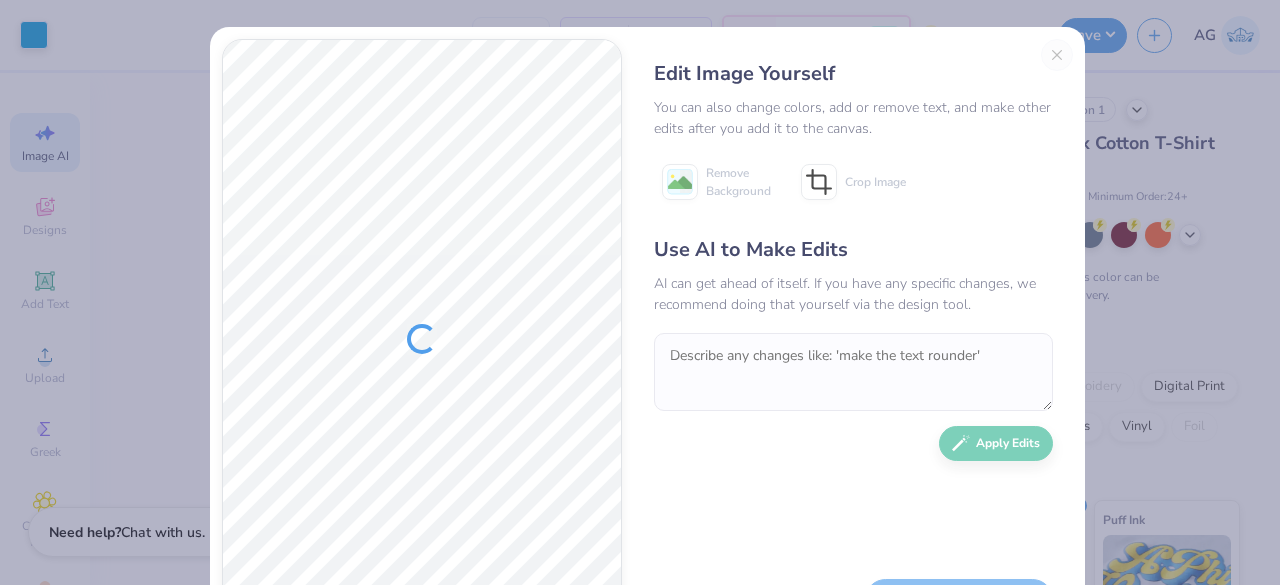 scroll, scrollTop: 0, scrollLeft: 0, axis: both 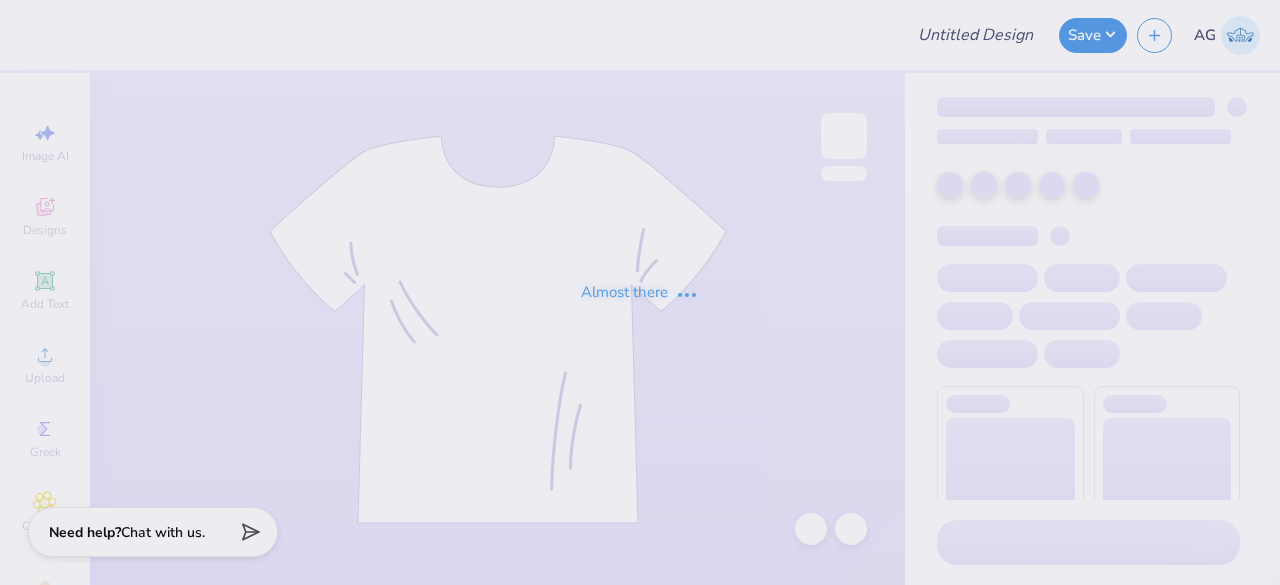 type on "Shirts for [ORGANIZATION]" 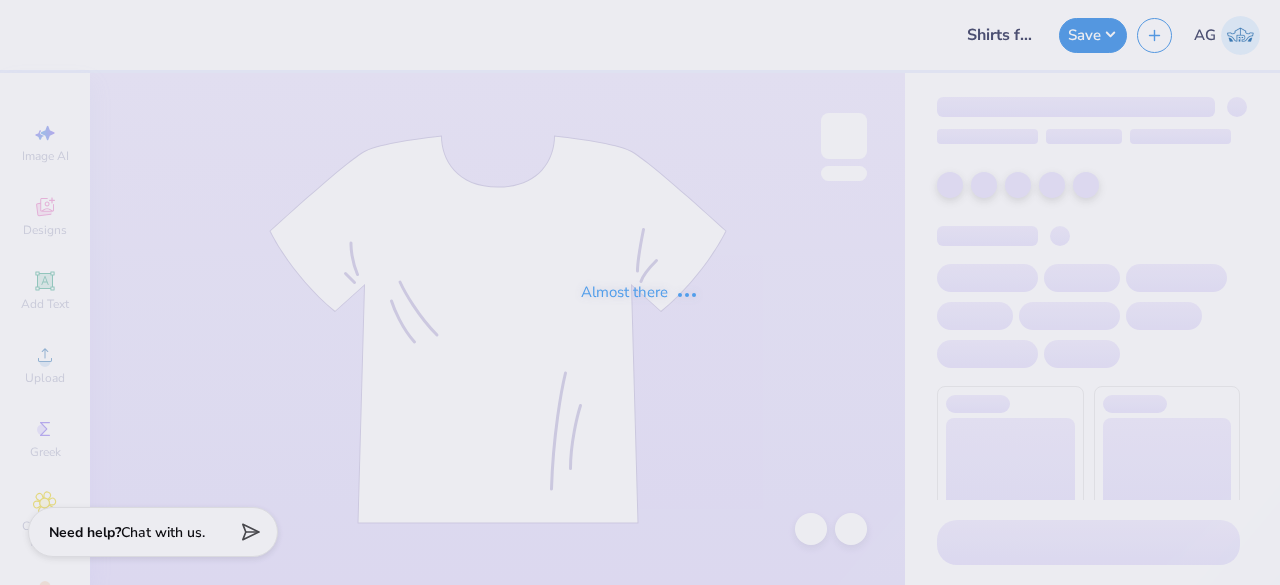 scroll, scrollTop: 0, scrollLeft: 0, axis: both 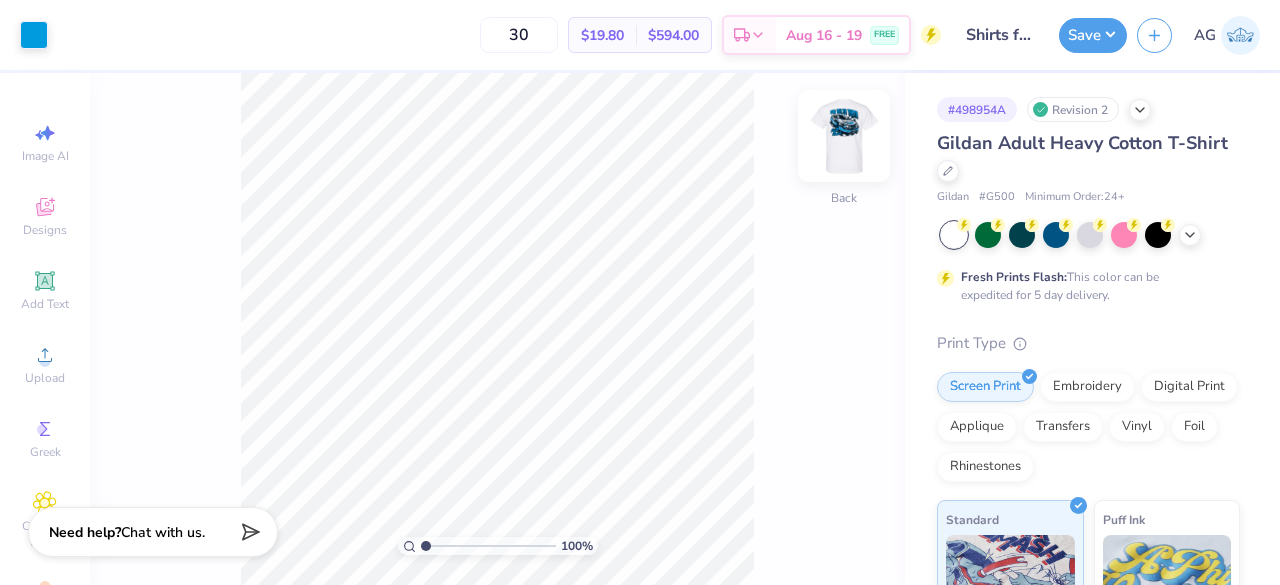 click at bounding box center (844, 136) 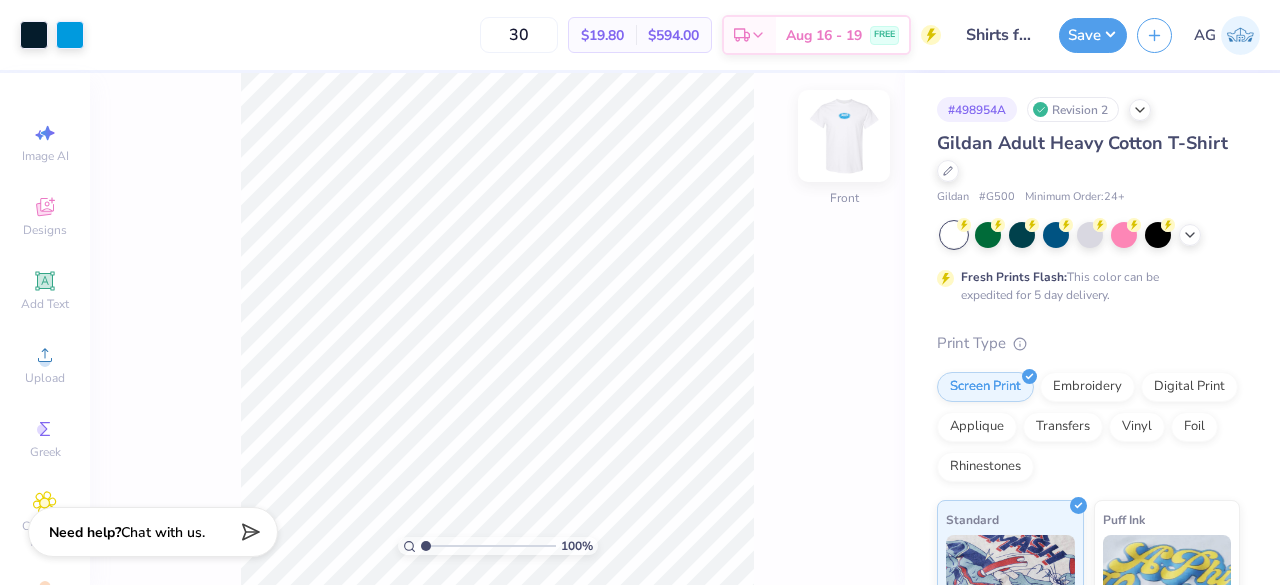click at bounding box center (844, 136) 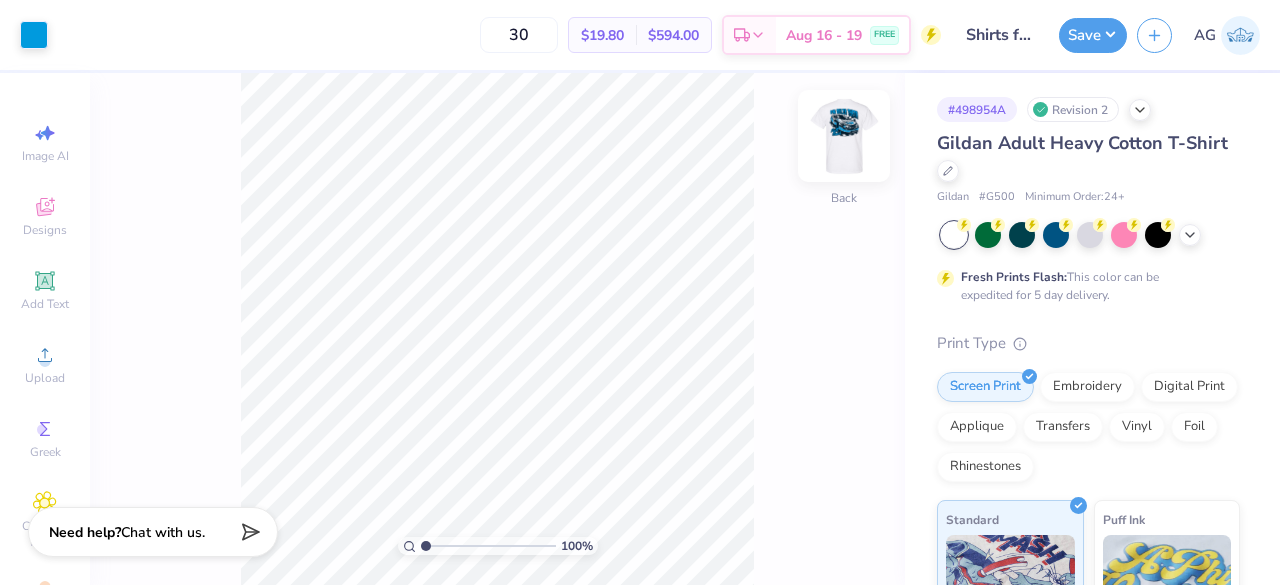 click at bounding box center [844, 136] 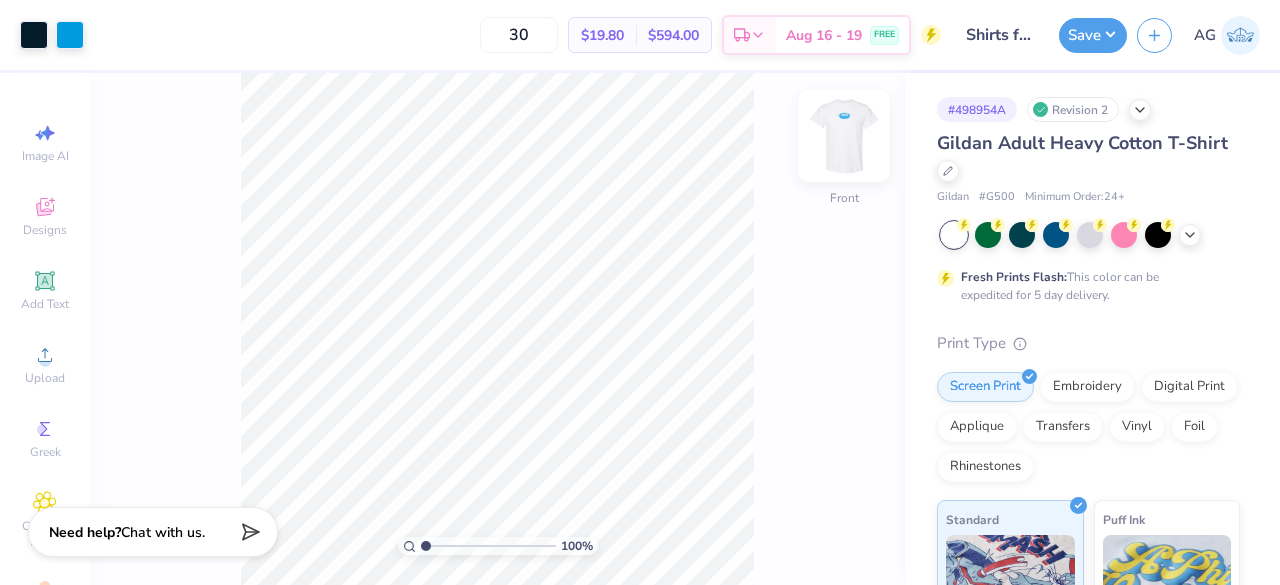 click at bounding box center (844, 136) 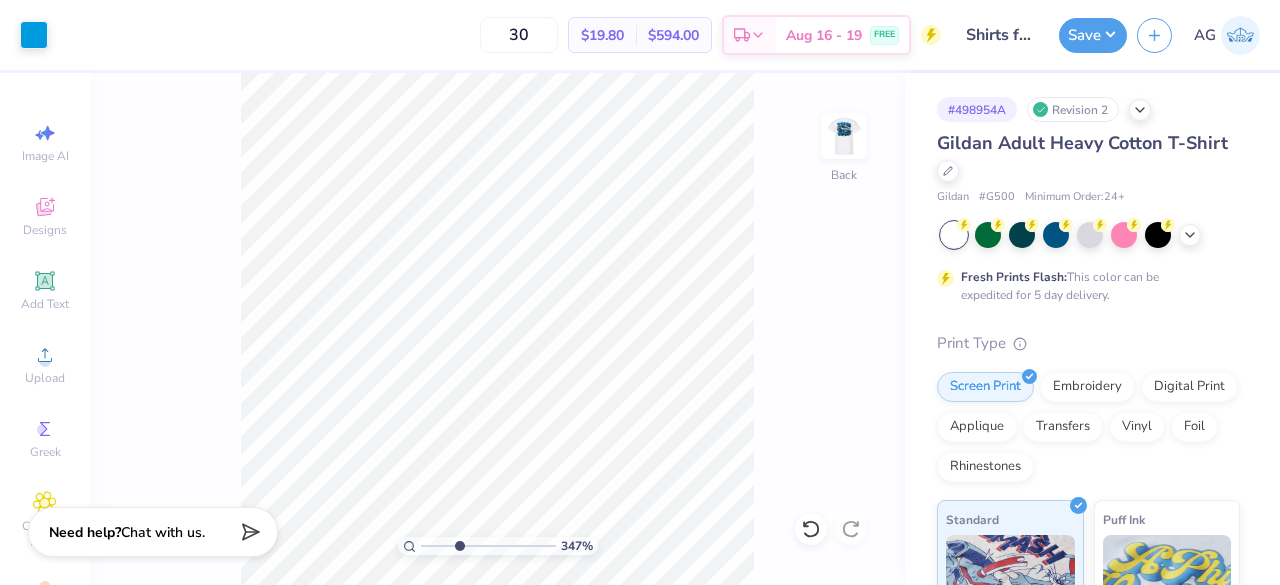 click at bounding box center (488, 546) 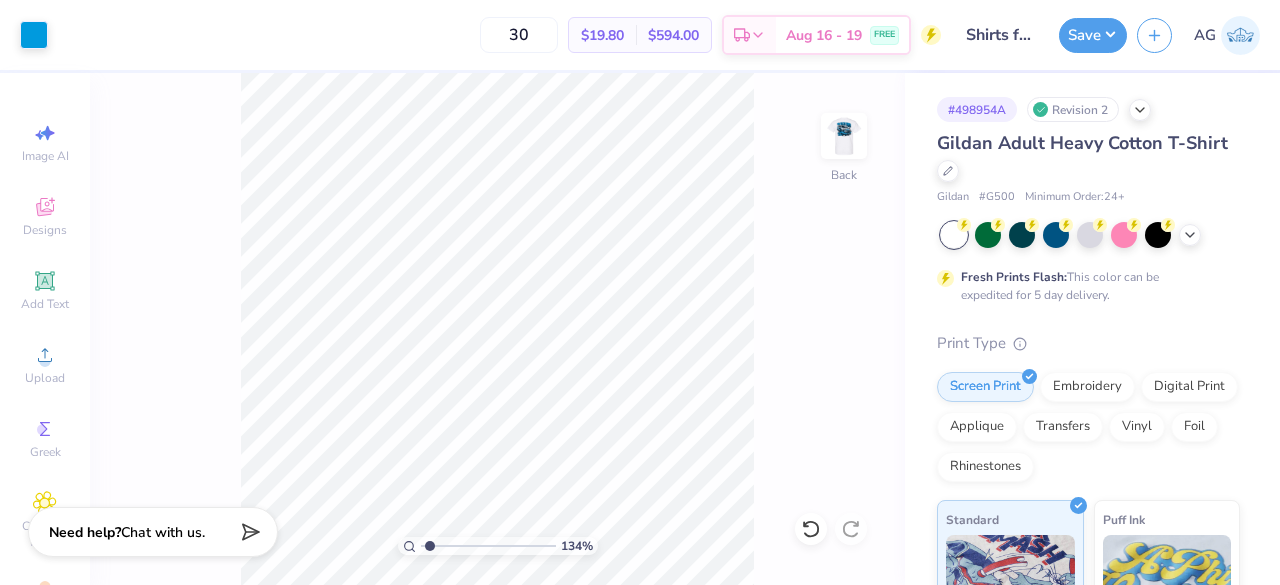 click at bounding box center (488, 546) 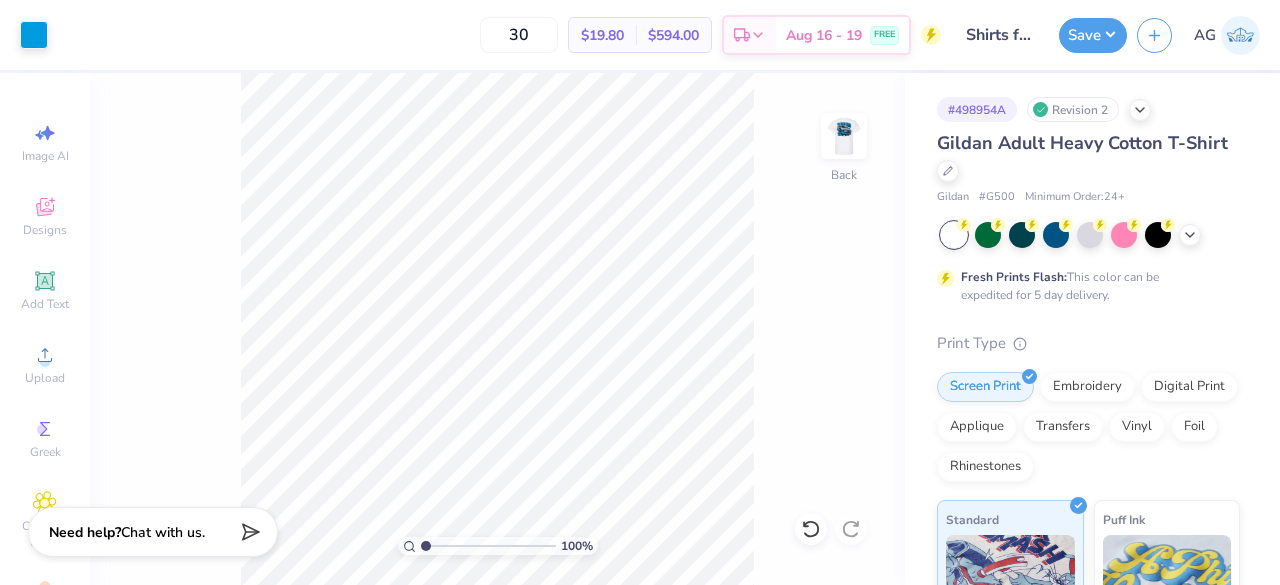 type on "1" 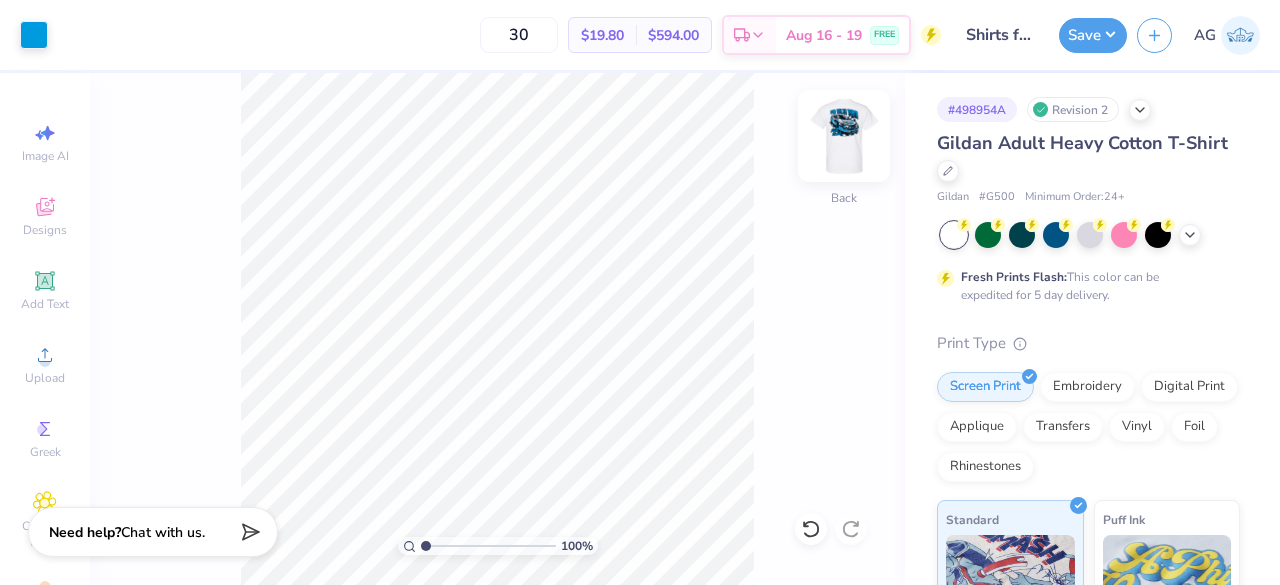 click at bounding box center [844, 136] 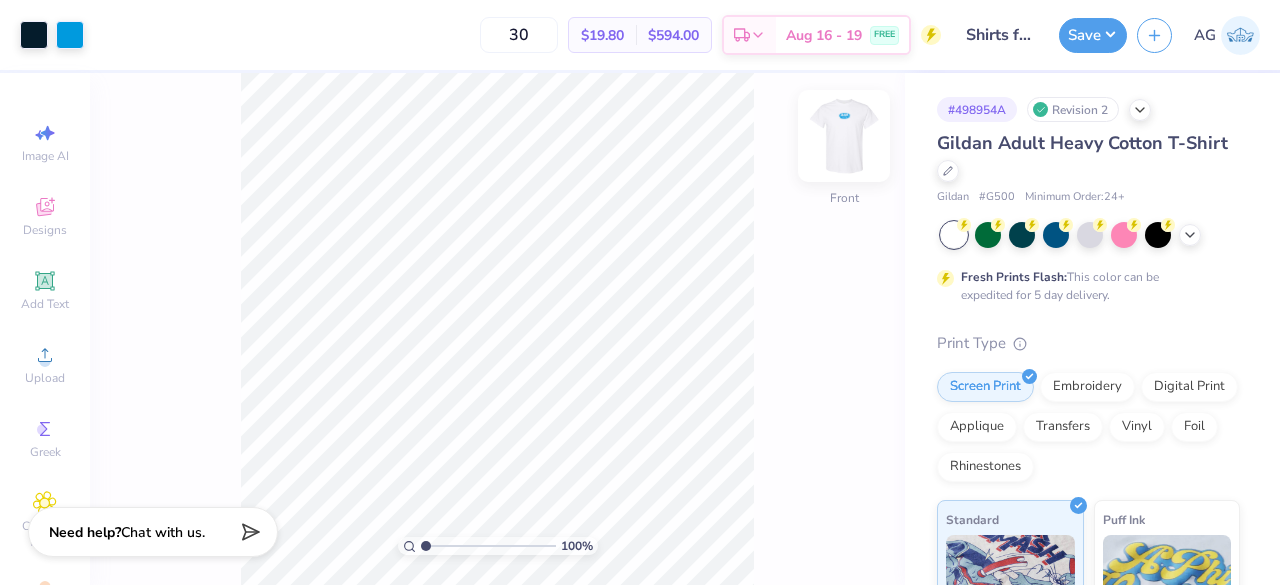 click at bounding box center [844, 136] 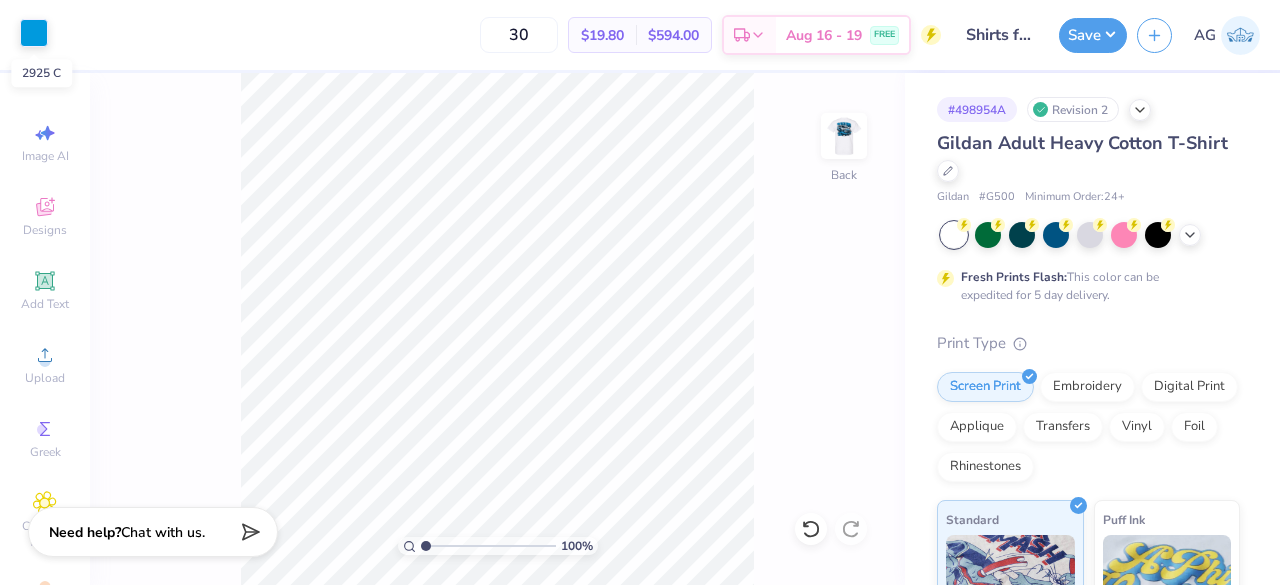 click at bounding box center (34, 33) 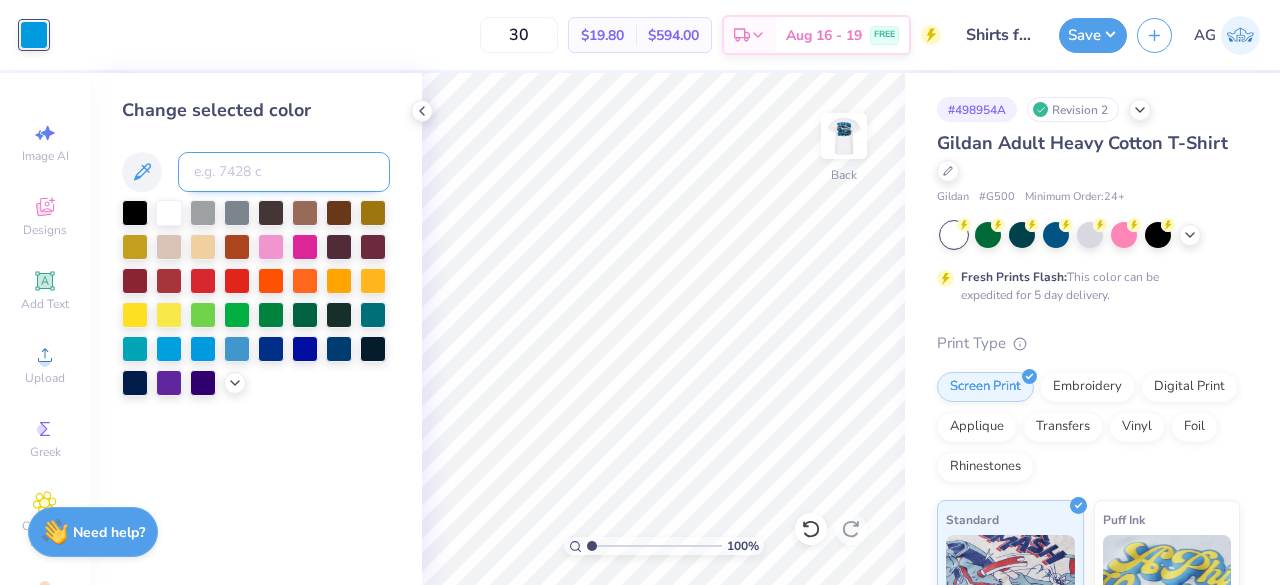 click at bounding box center [284, 172] 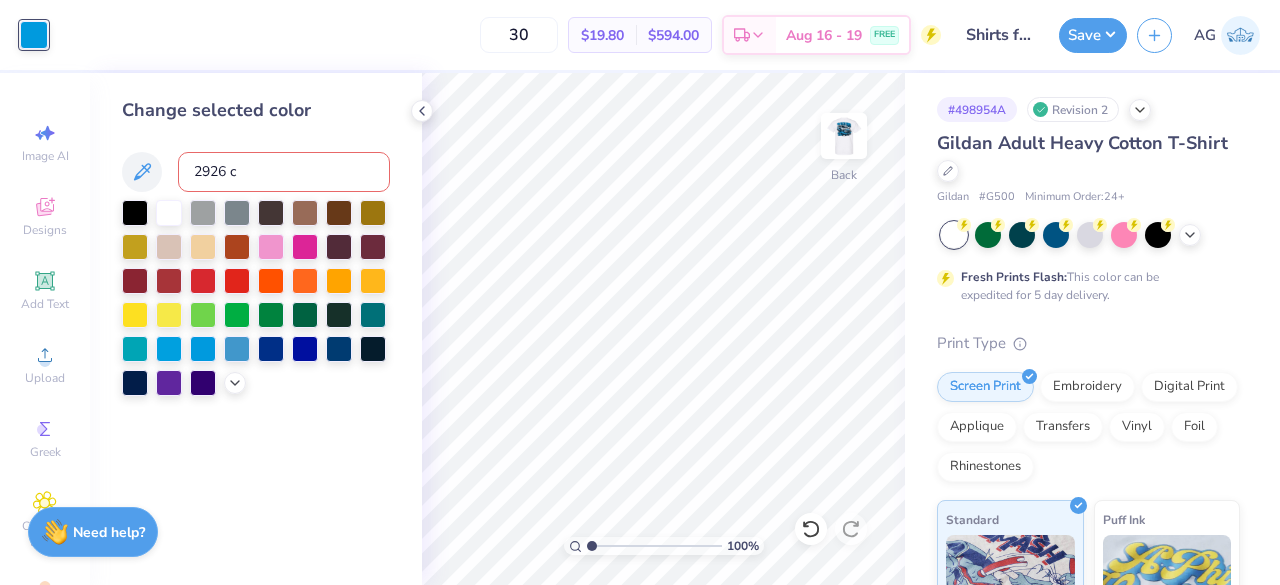 type on "2926 c" 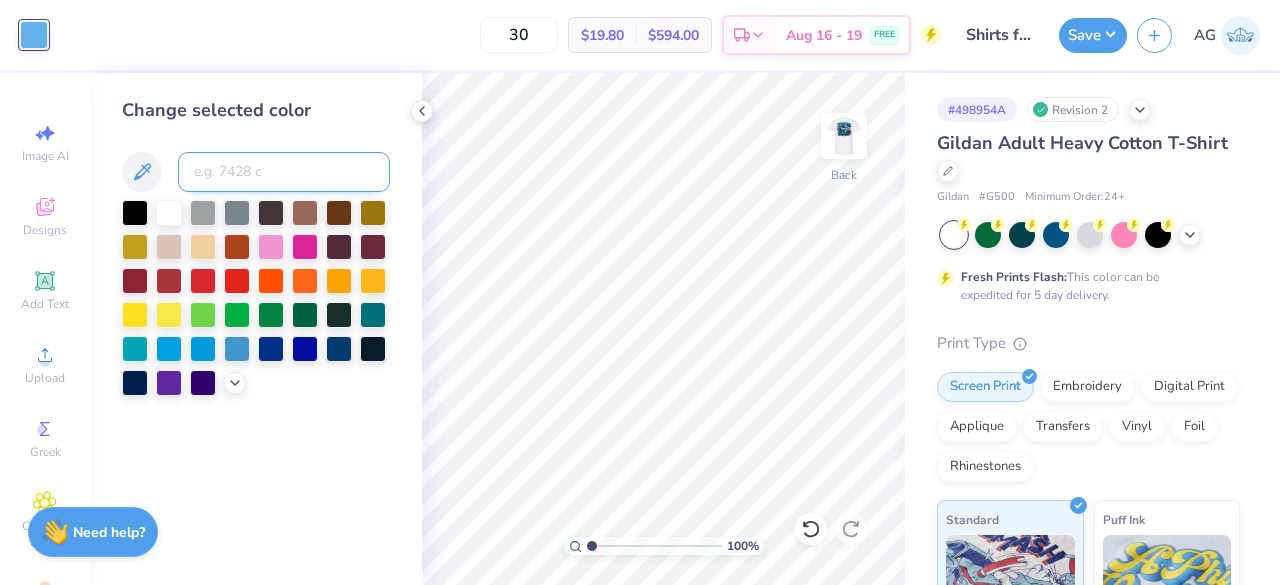 type on "7" 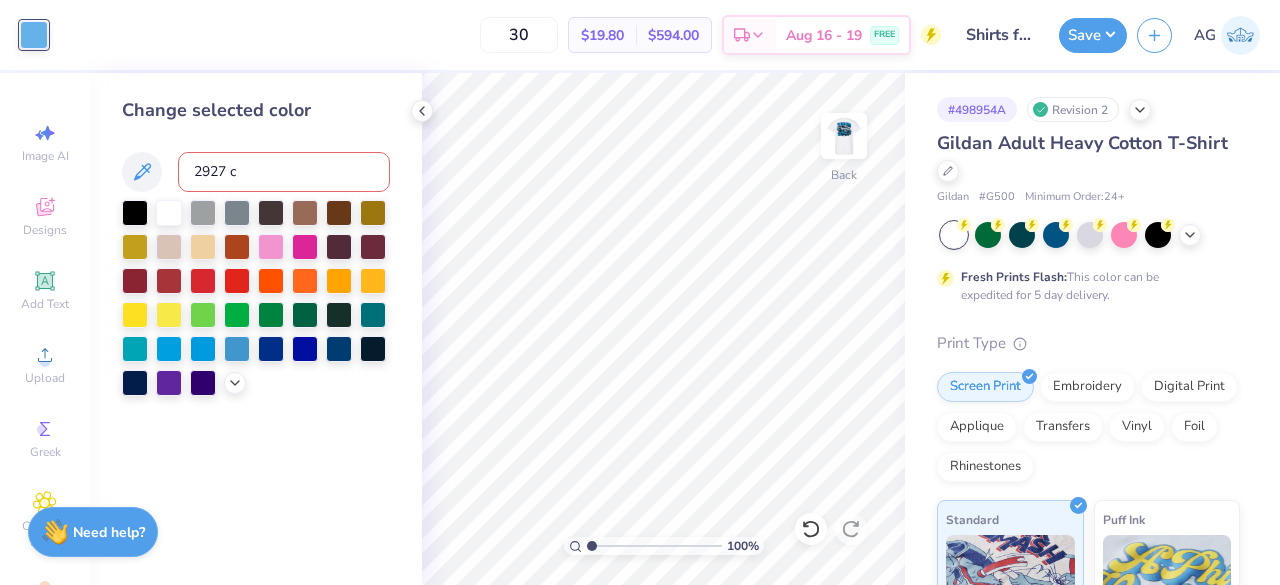 type on "2927 c" 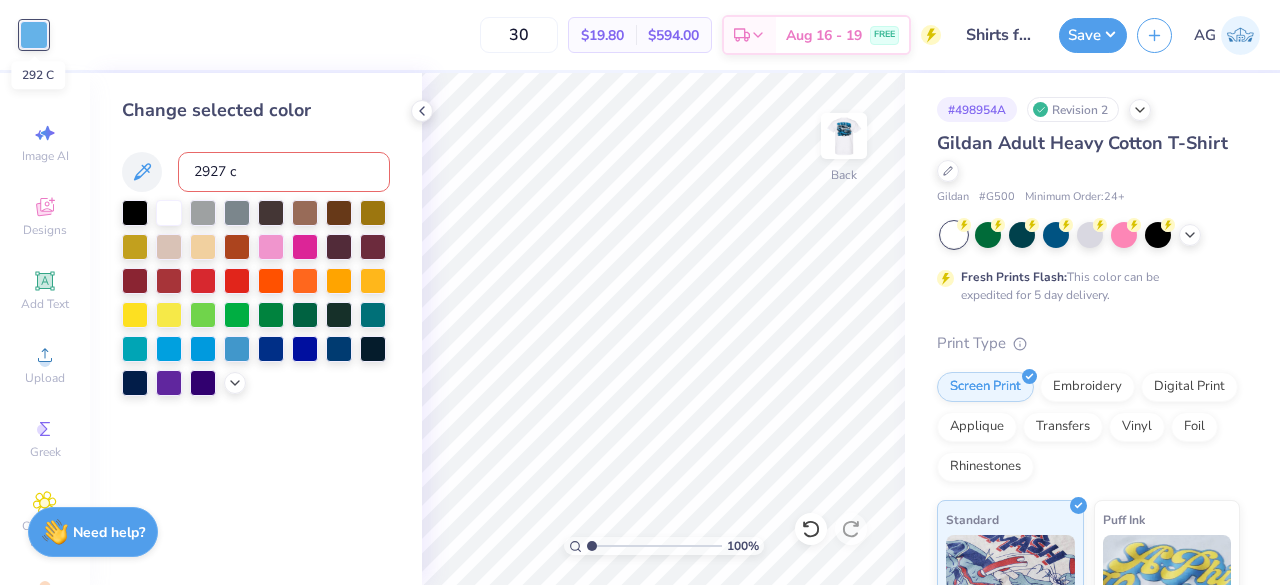 click at bounding box center [34, 35] 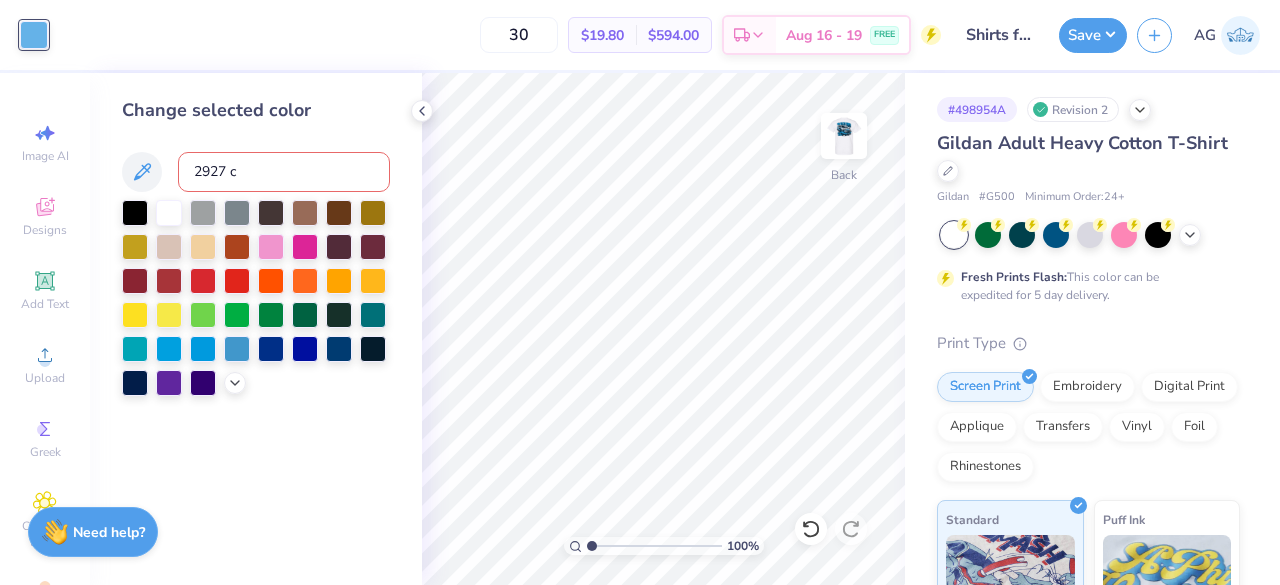 click on "2927 c" at bounding box center [284, 172] 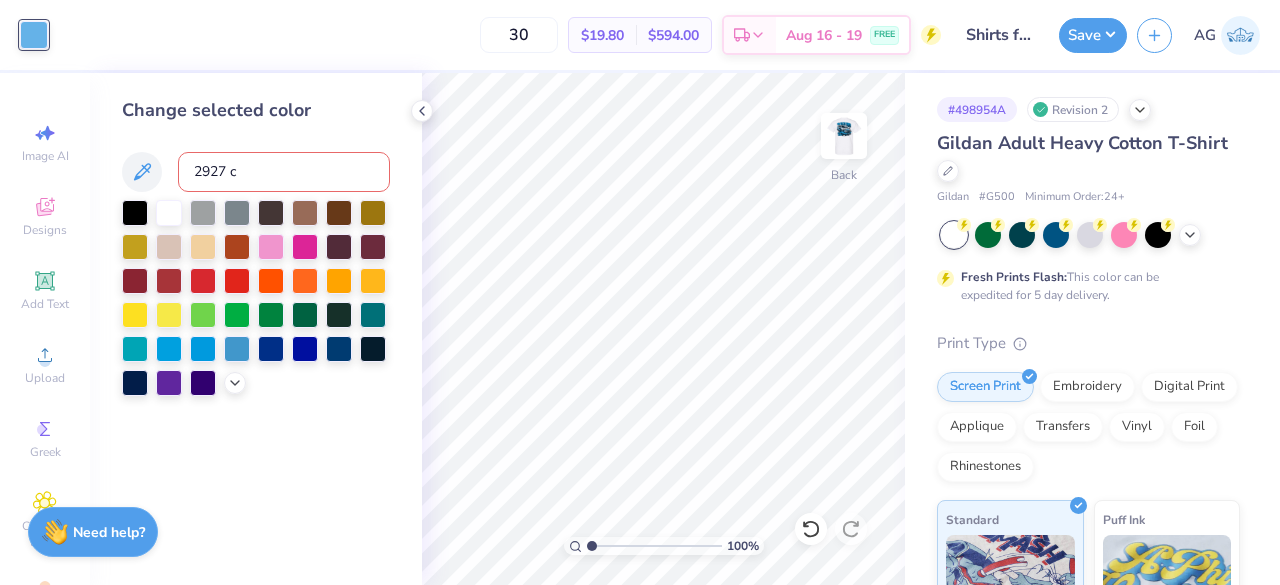 click on "2927 c" at bounding box center (284, 172) 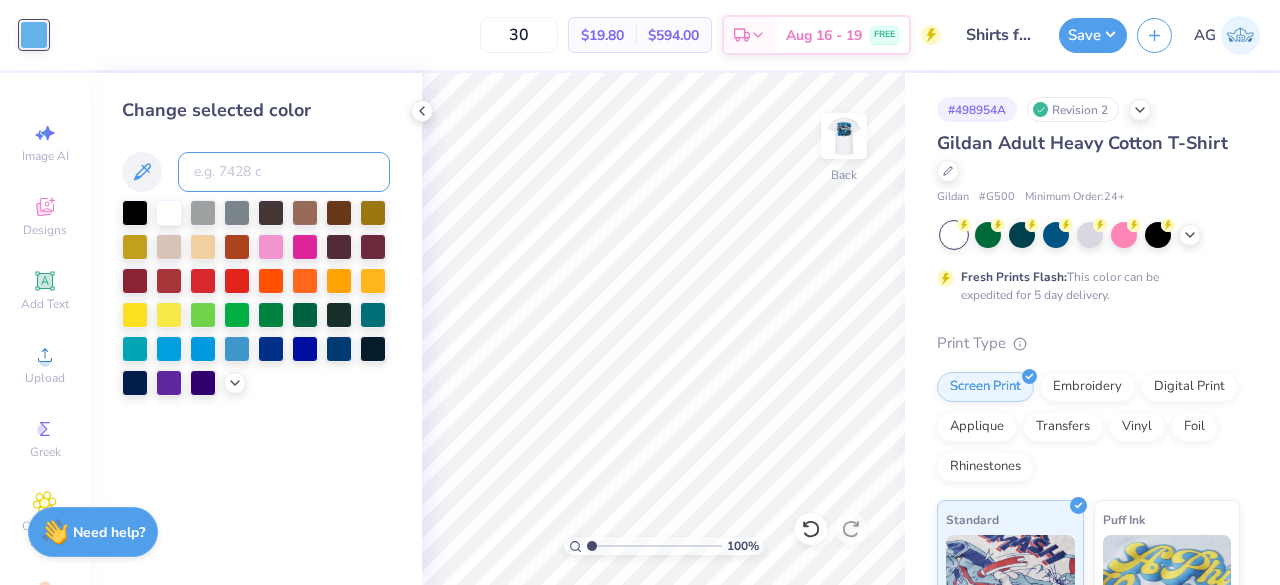 type 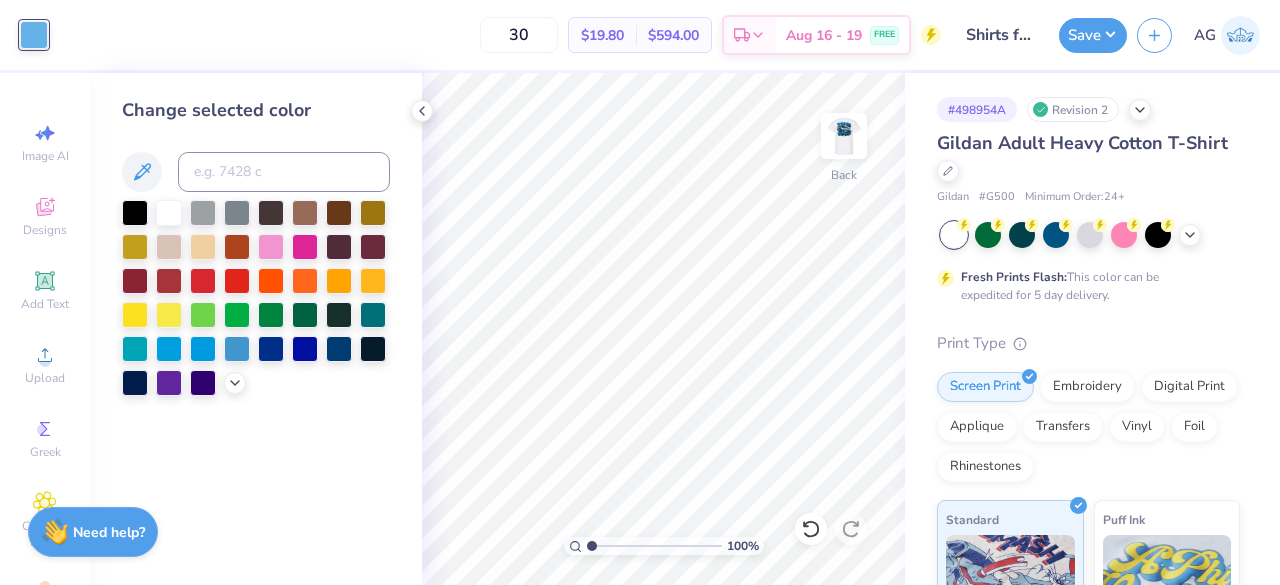 click on "Change selected color" at bounding box center (256, 329) 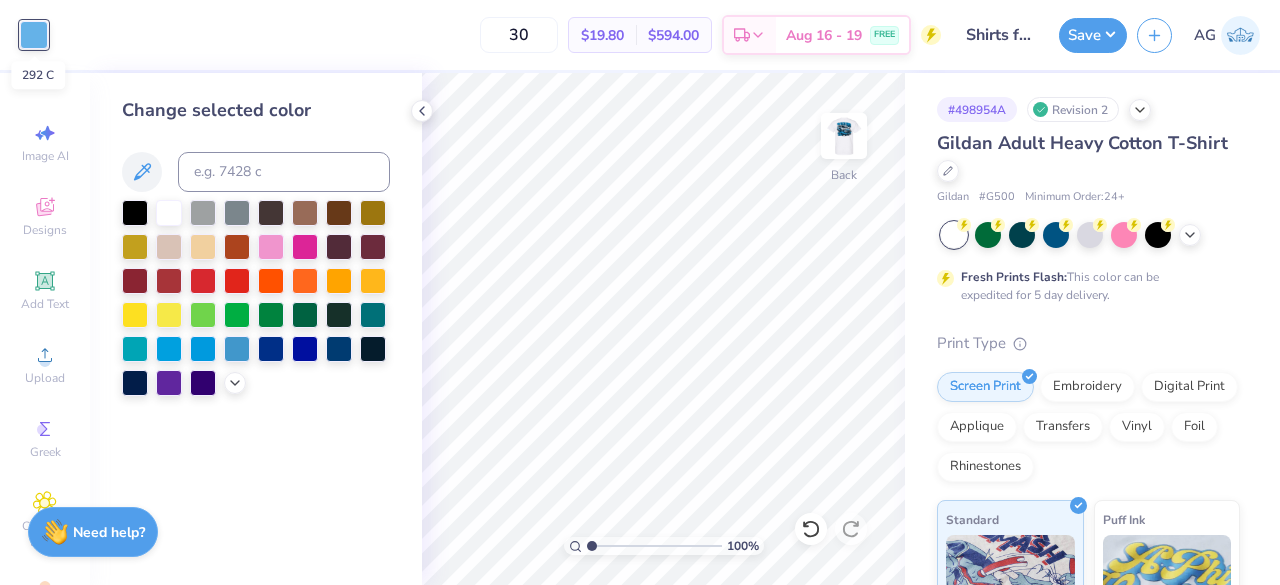 click at bounding box center [34, 35] 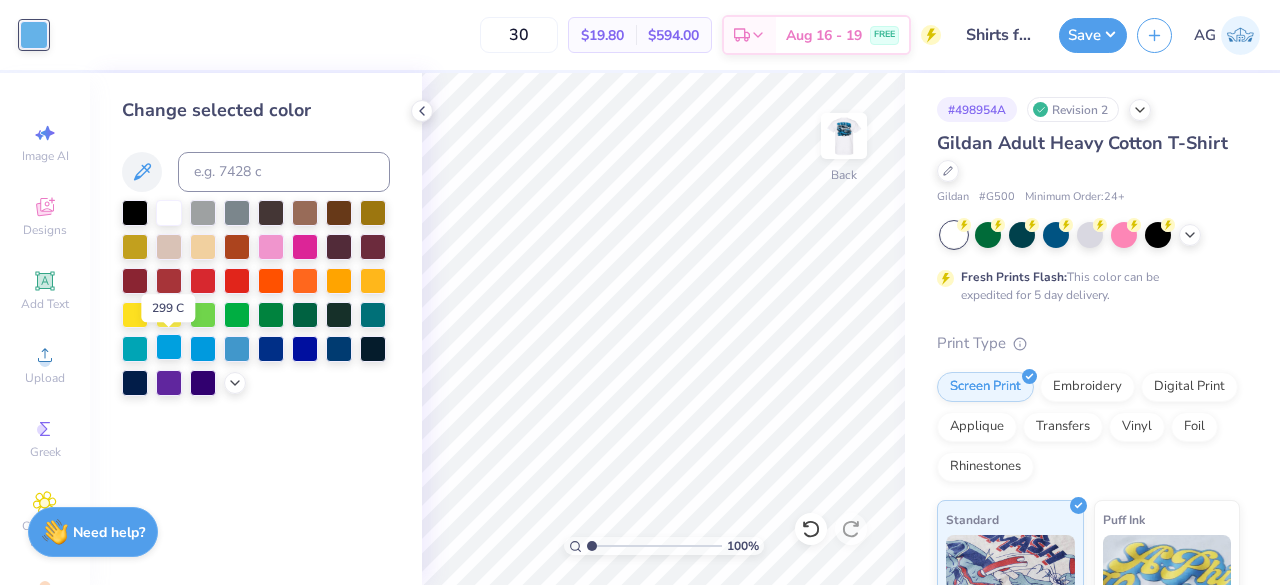 click at bounding box center [169, 347] 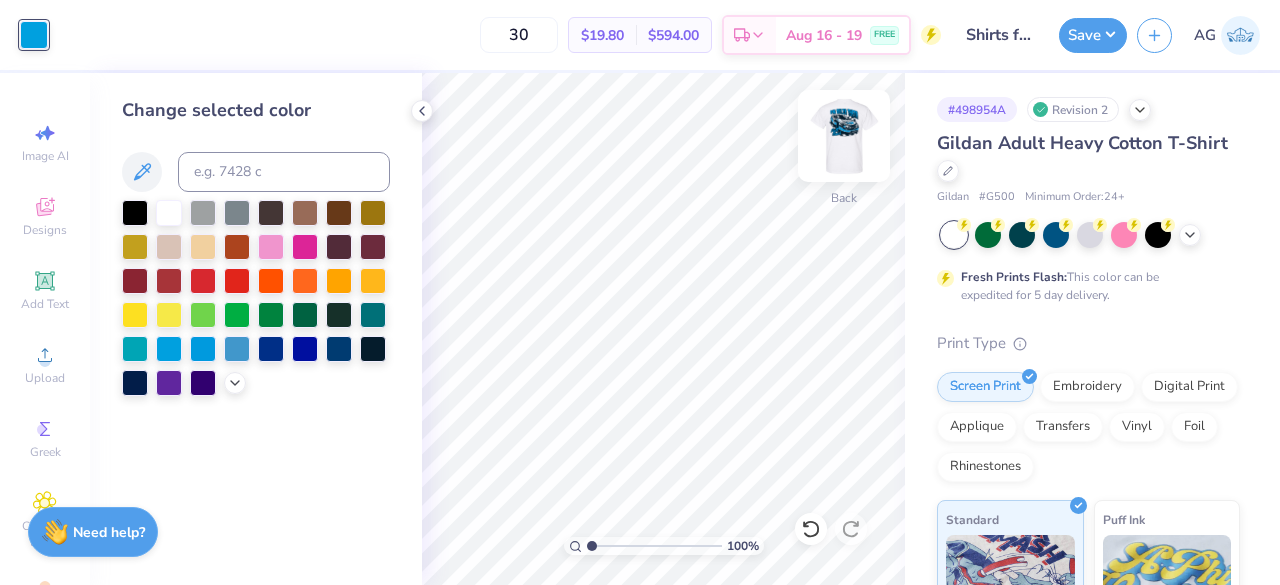click at bounding box center (844, 136) 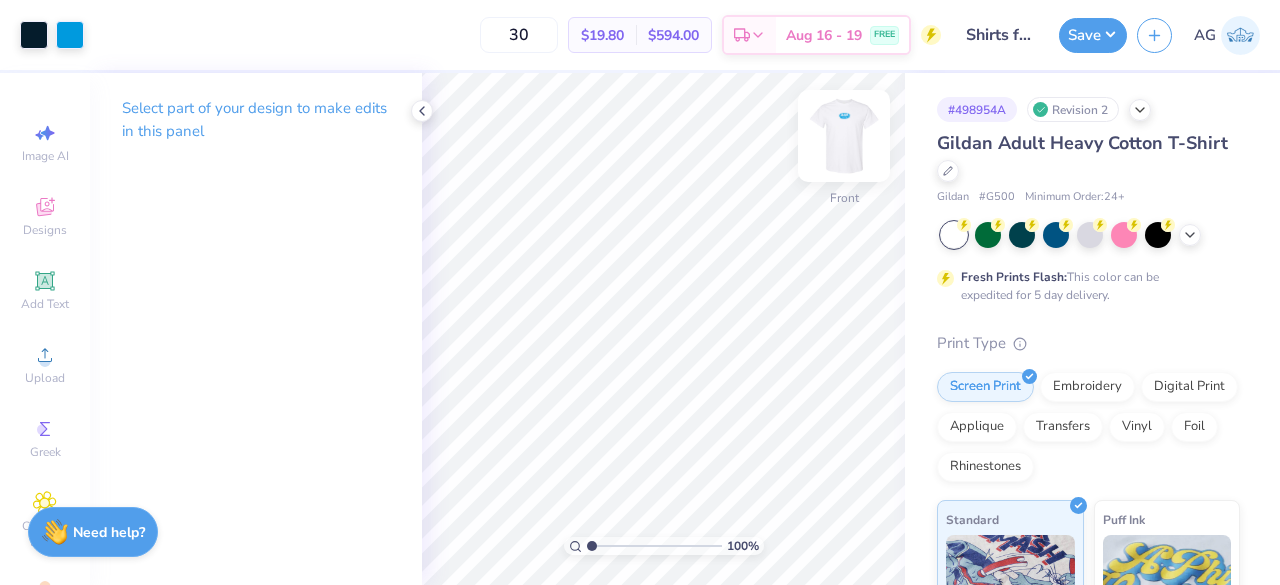 click at bounding box center (844, 136) 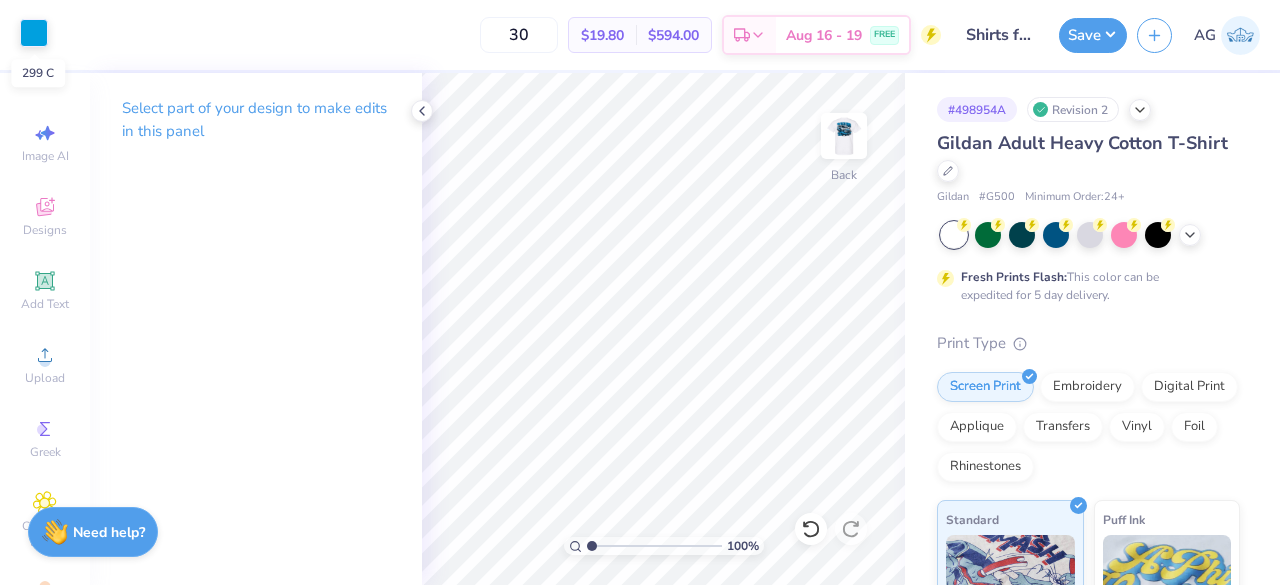 click at bounding box center (34, 33) 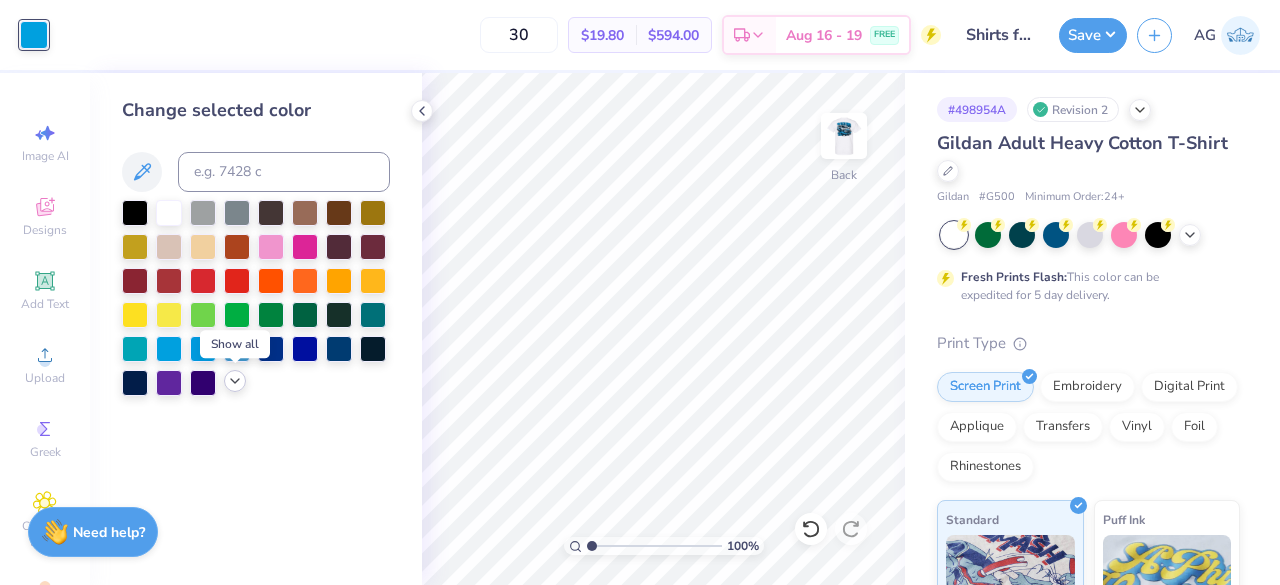 click 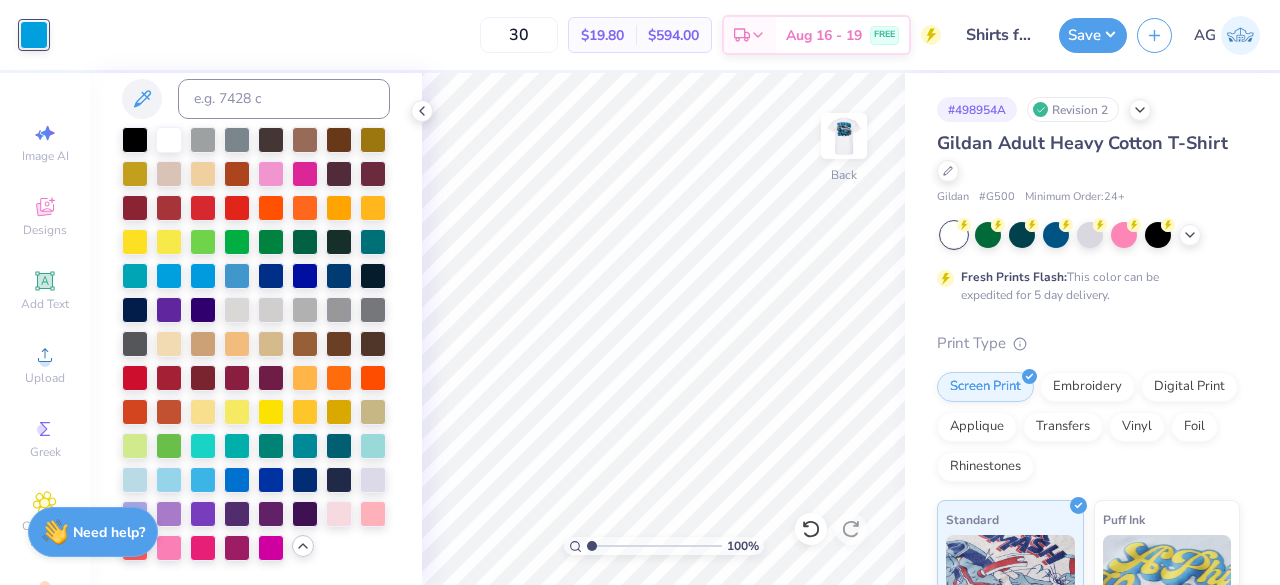 scroll, scrollTop: 140, scrollLeft: 0, axis: vertical 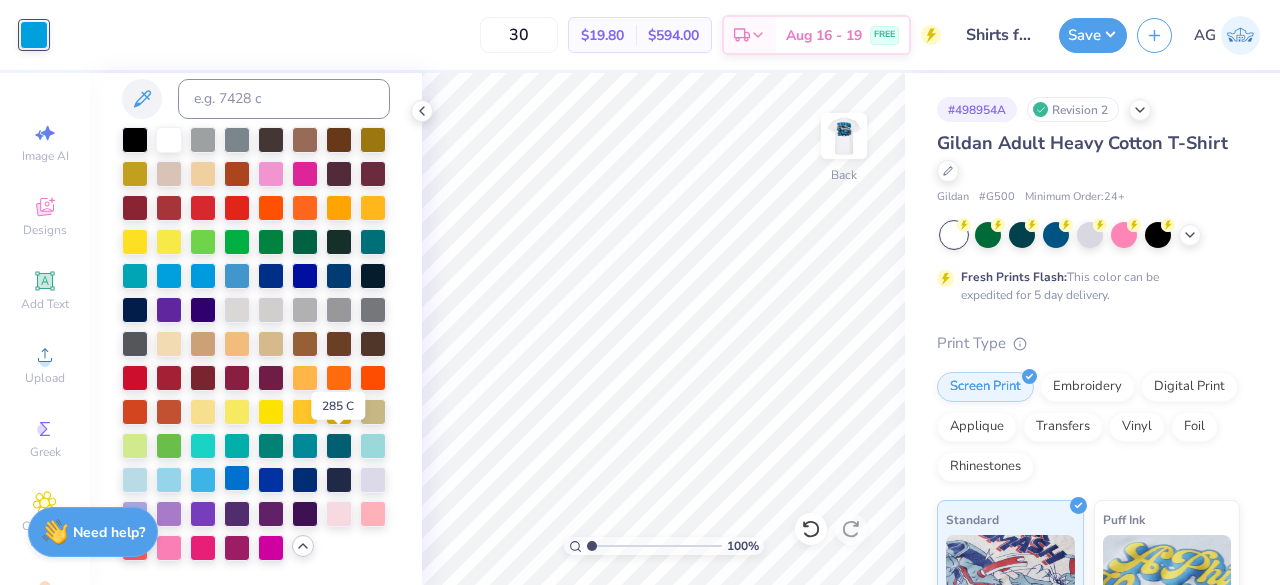 click at bounding box center [237, 478] 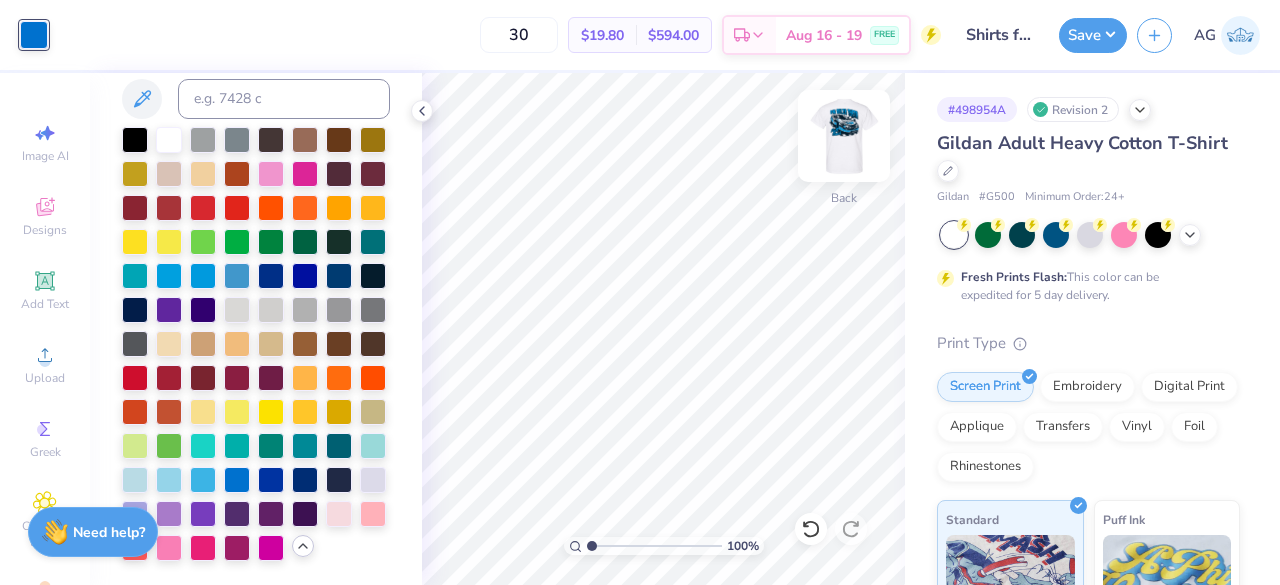 click at bounding box center [844, 136] 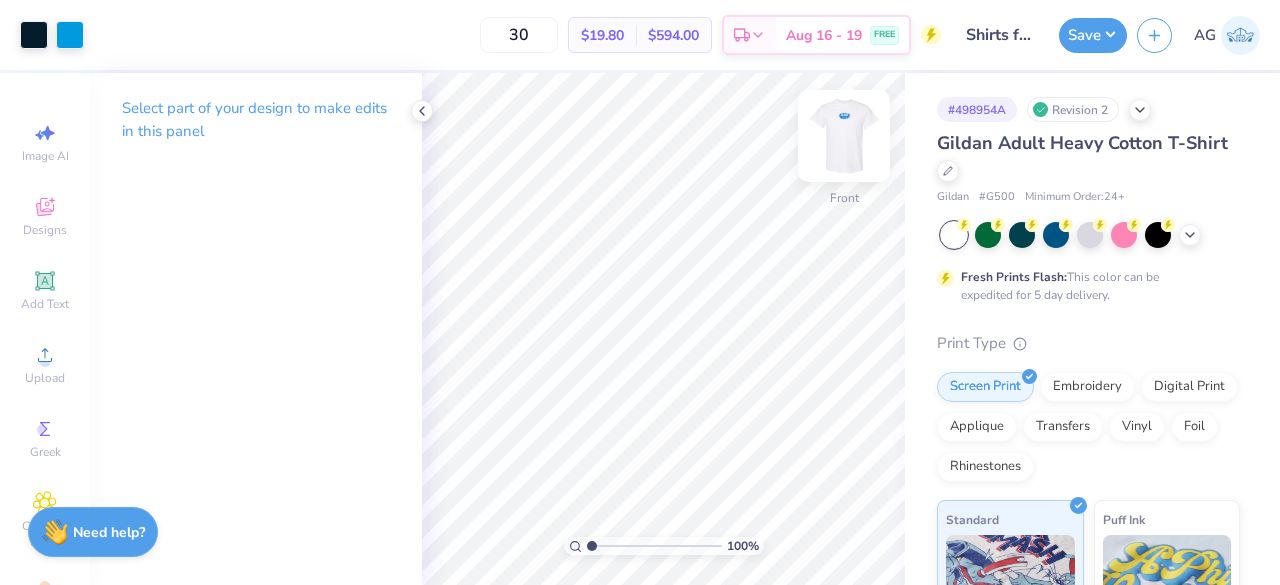 click at bounding box center [844, 136] 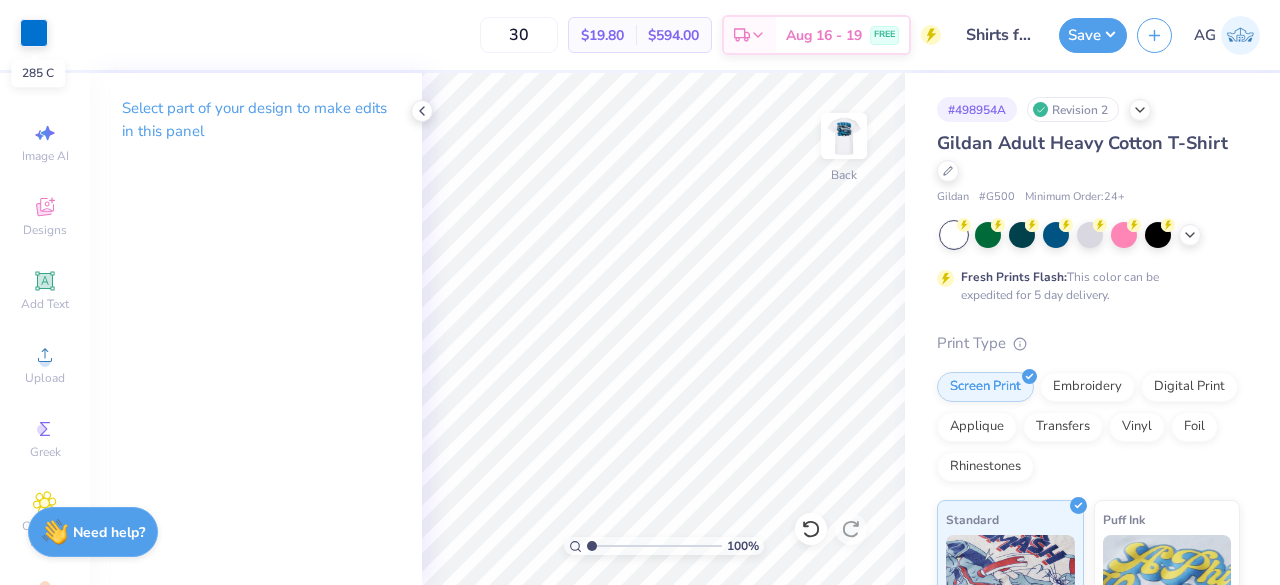 click at bounding box center (34, 33) 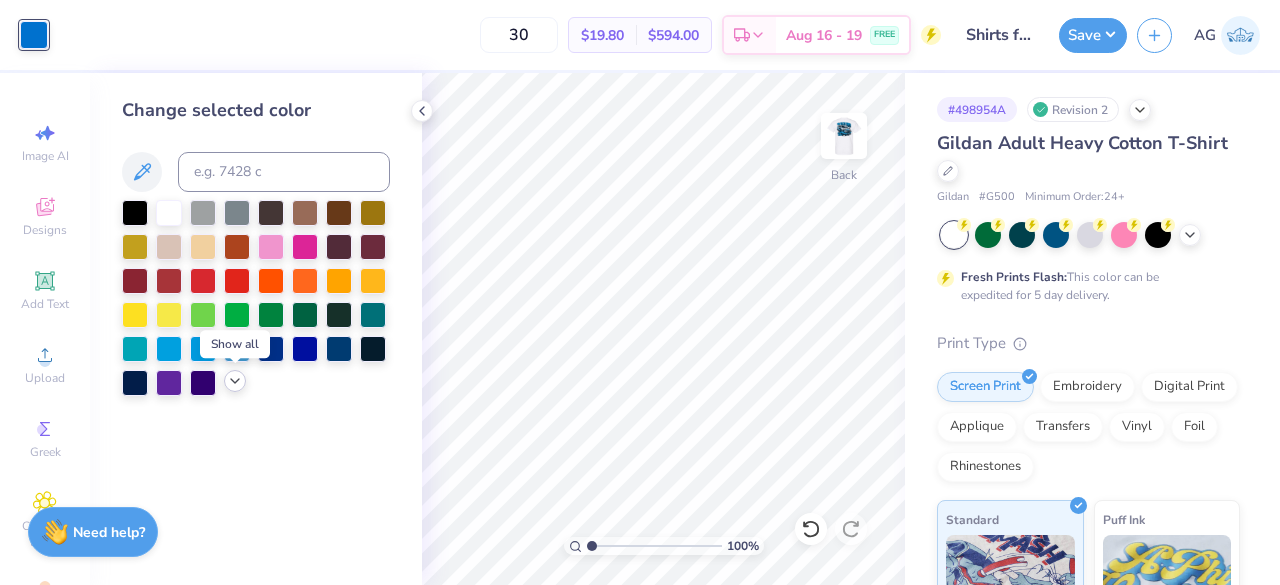 click 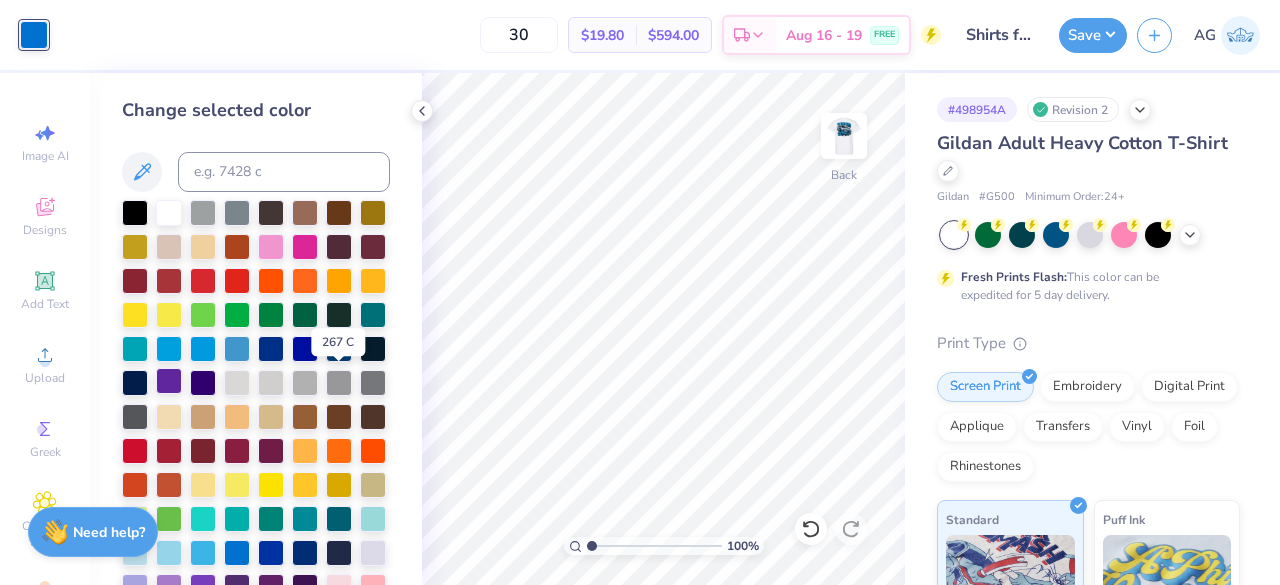 scroll, scrollTop: 140, scrollLeft: 0, axis: vertical 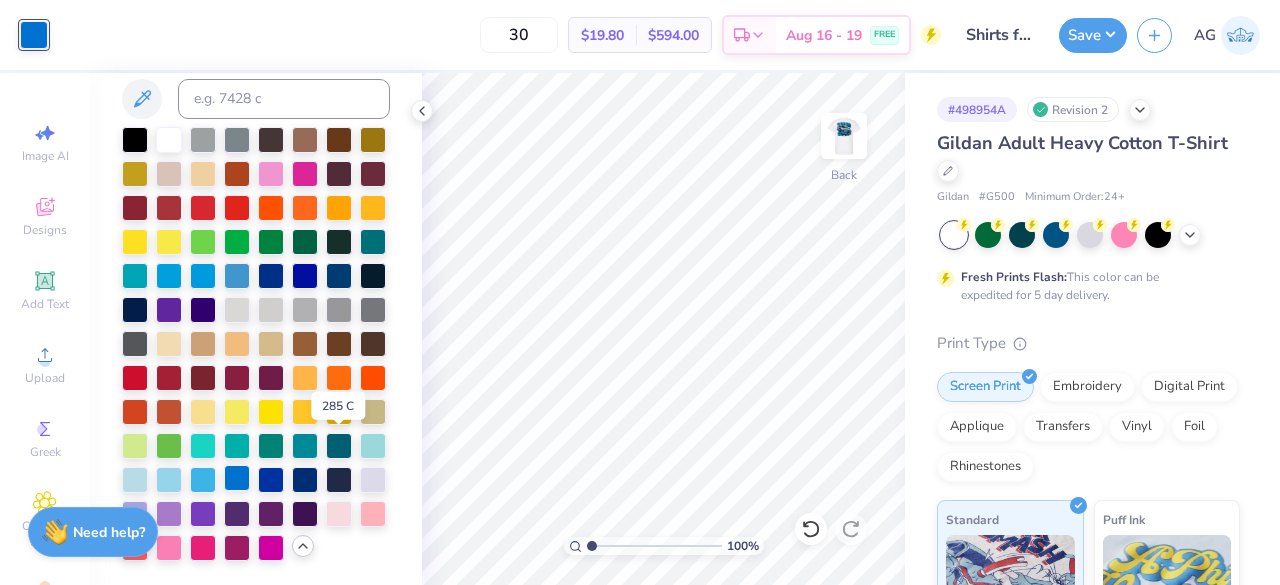 click at bounding box center [237, 478] 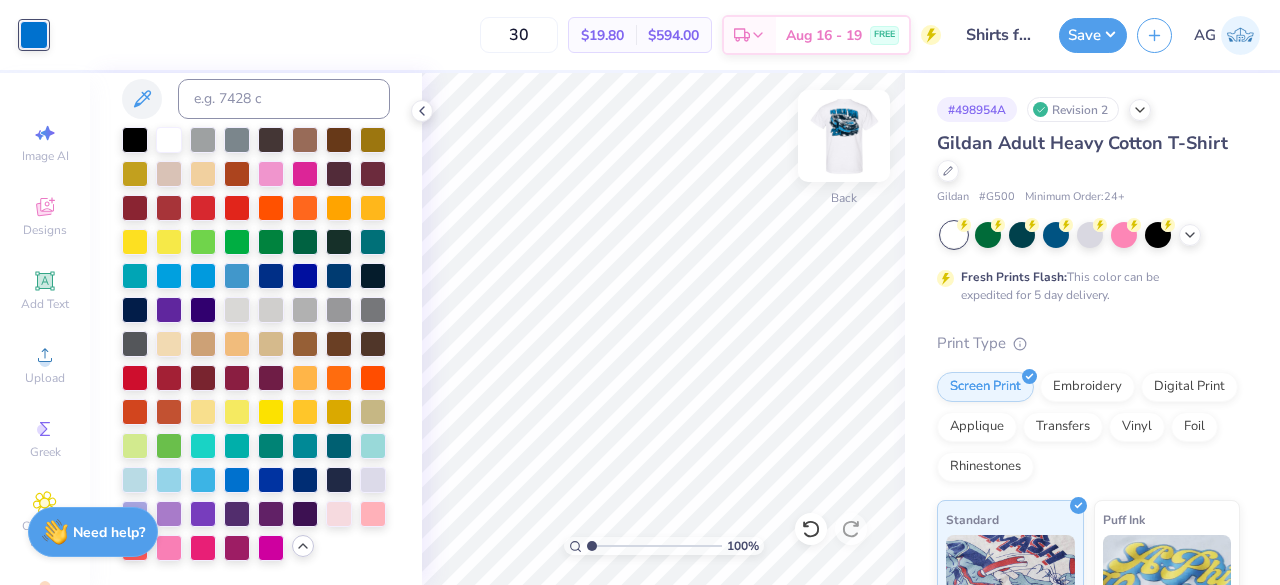 click at bounding box center (844, 136) 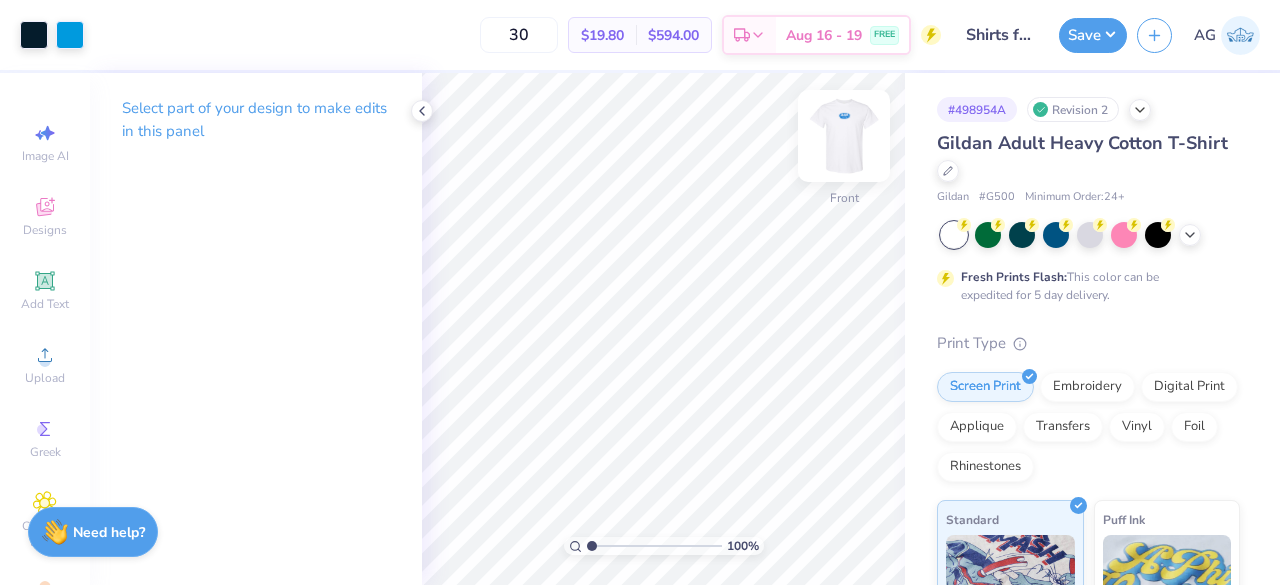 click at bounding box center (844, 136) 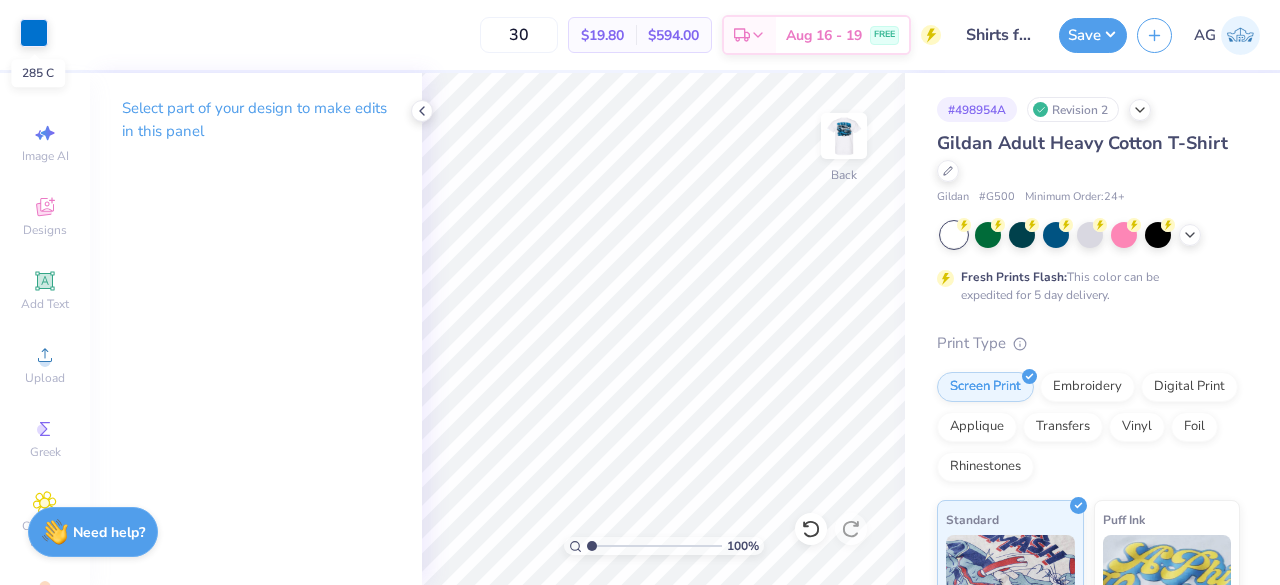 click at bounding box center [34, 33] 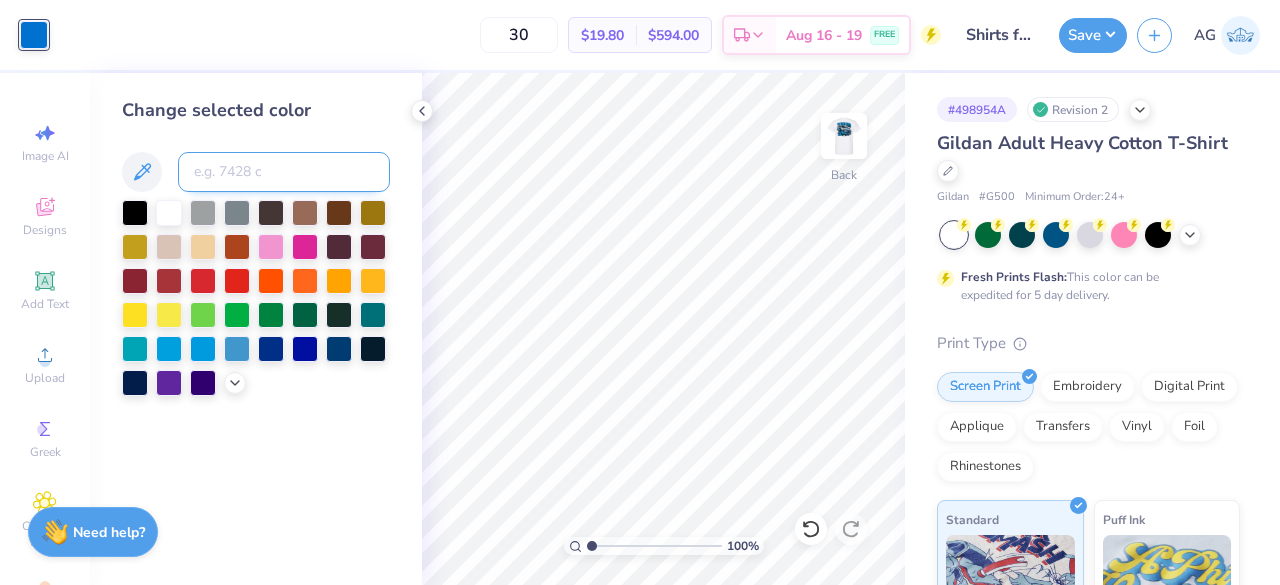 click at bounding box center [284, 172] 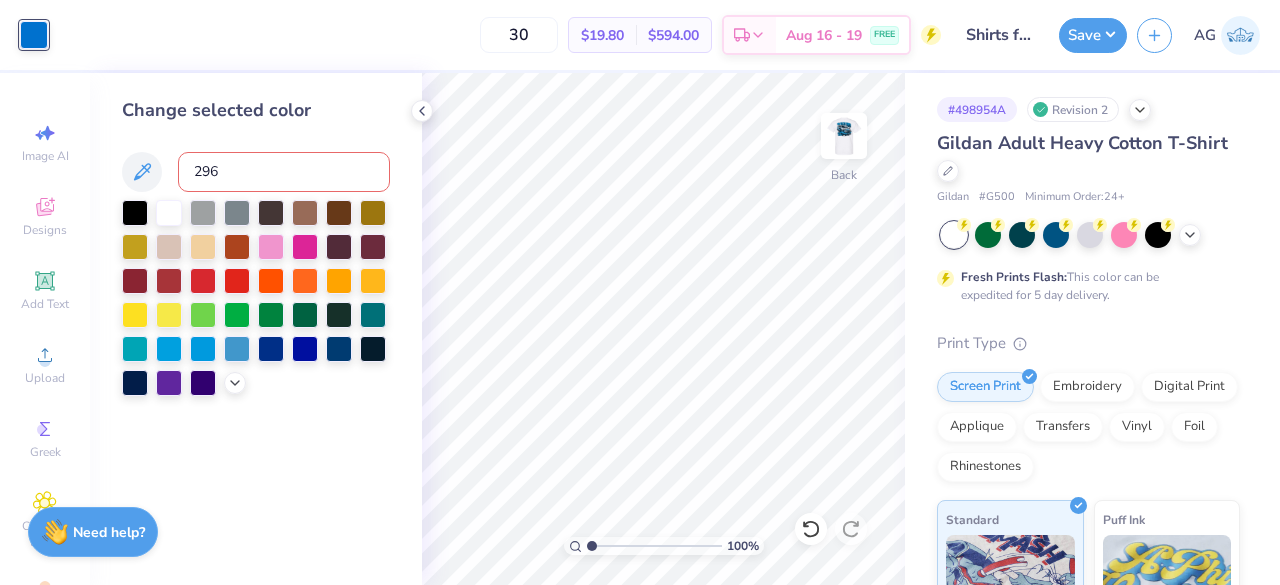 type on "296" 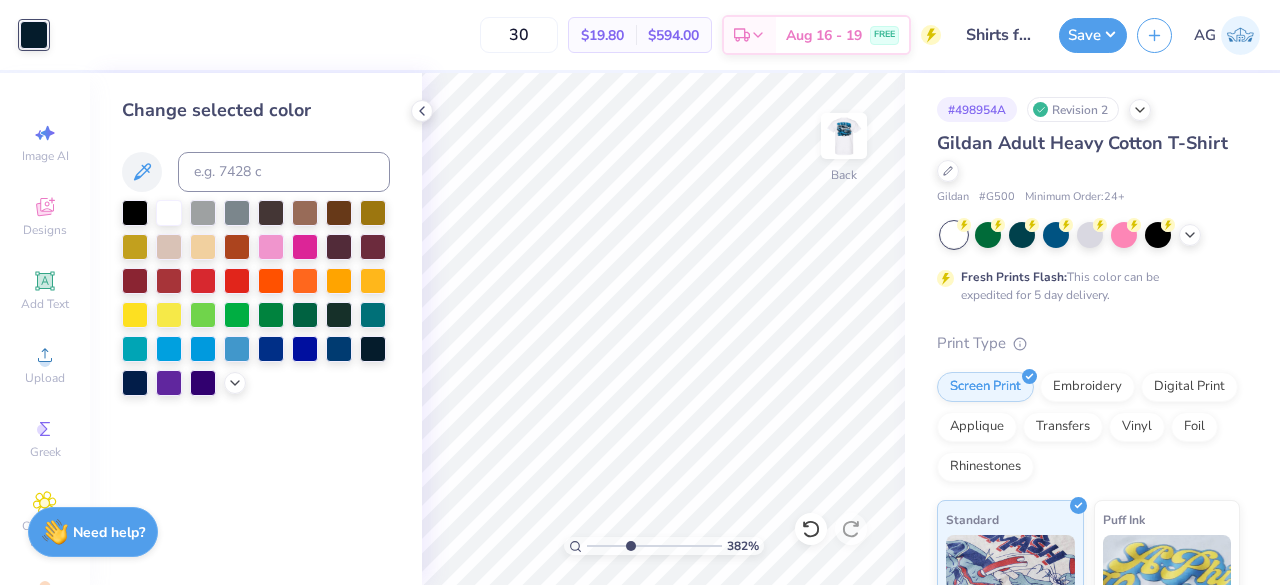 click at bounding box center (654, 546) 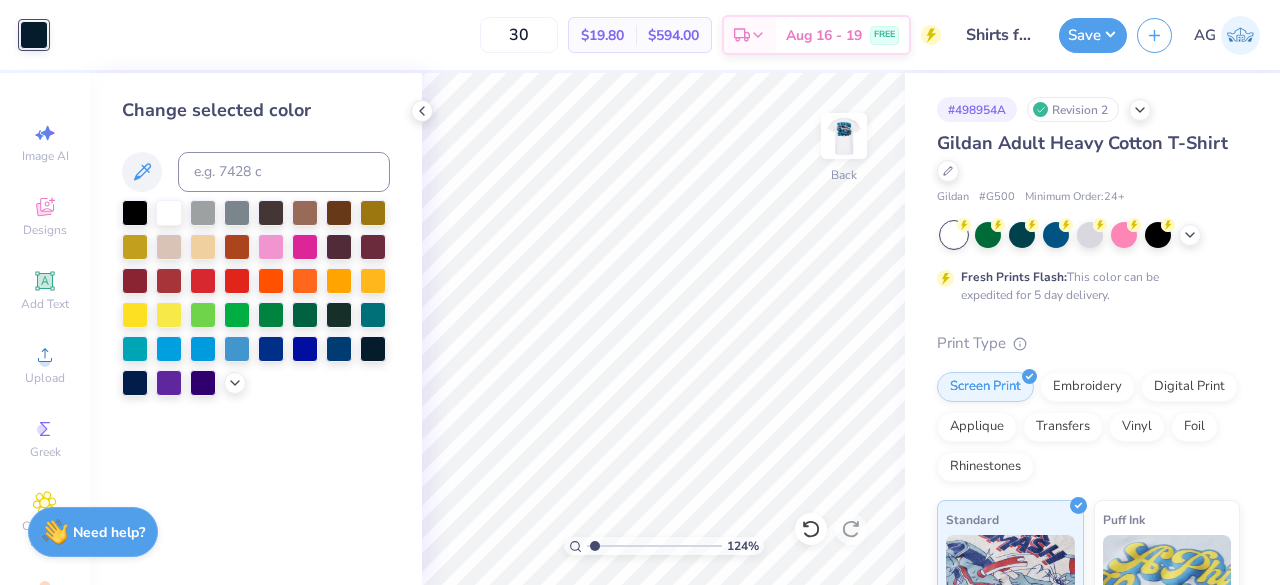 type on "1.24" 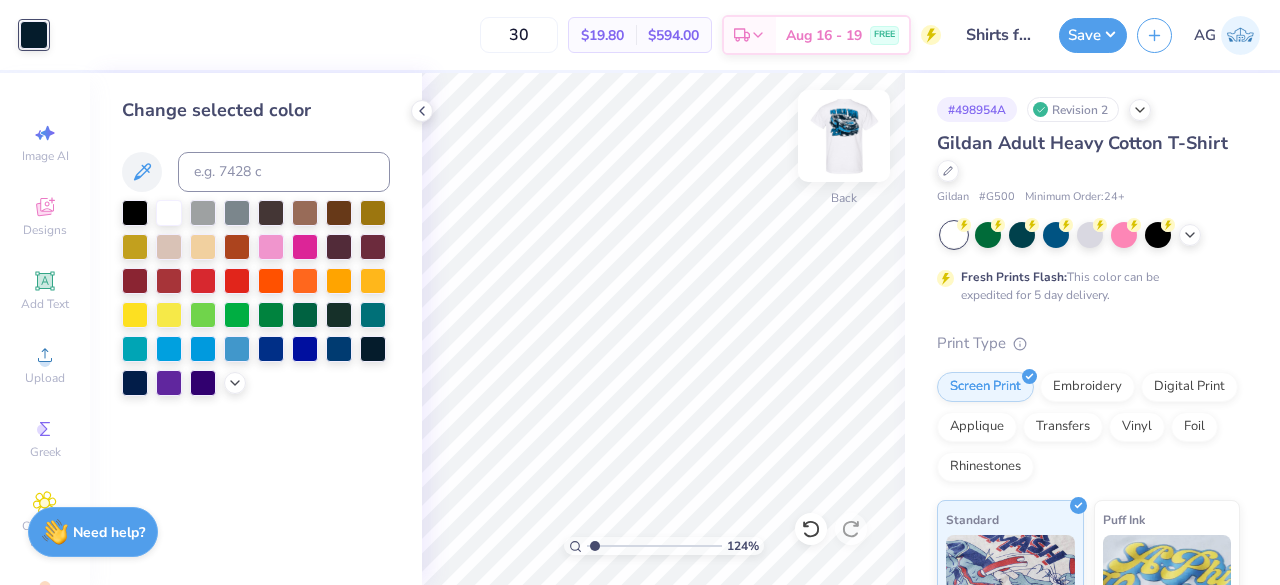 click at bounding box center [844, 136] 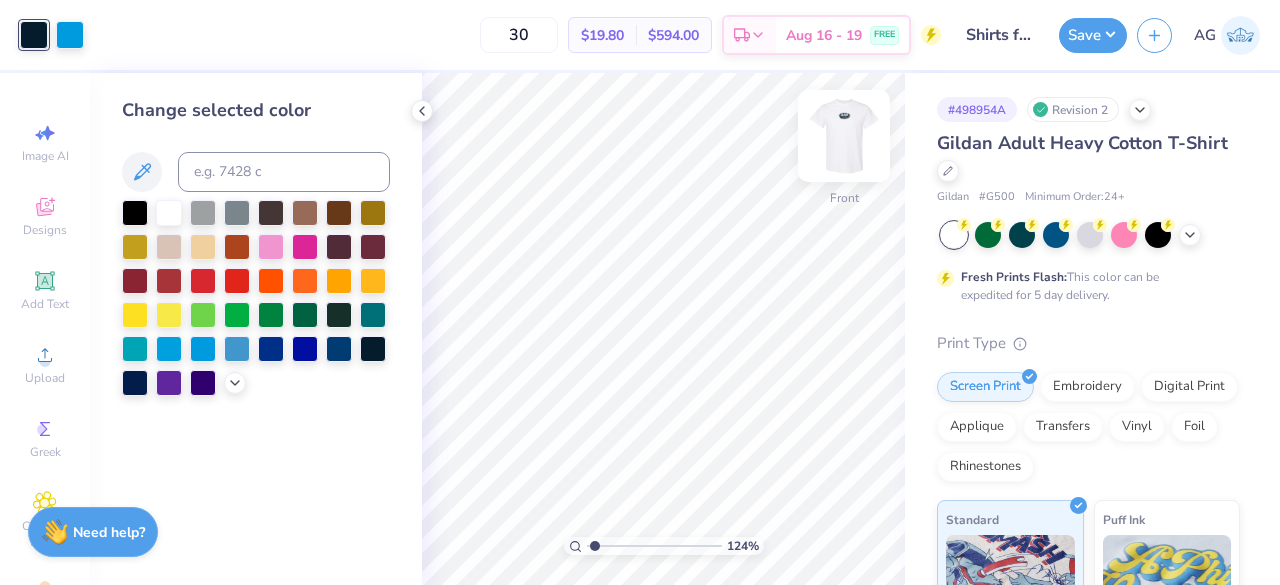 click at bounding box center [844, 136] 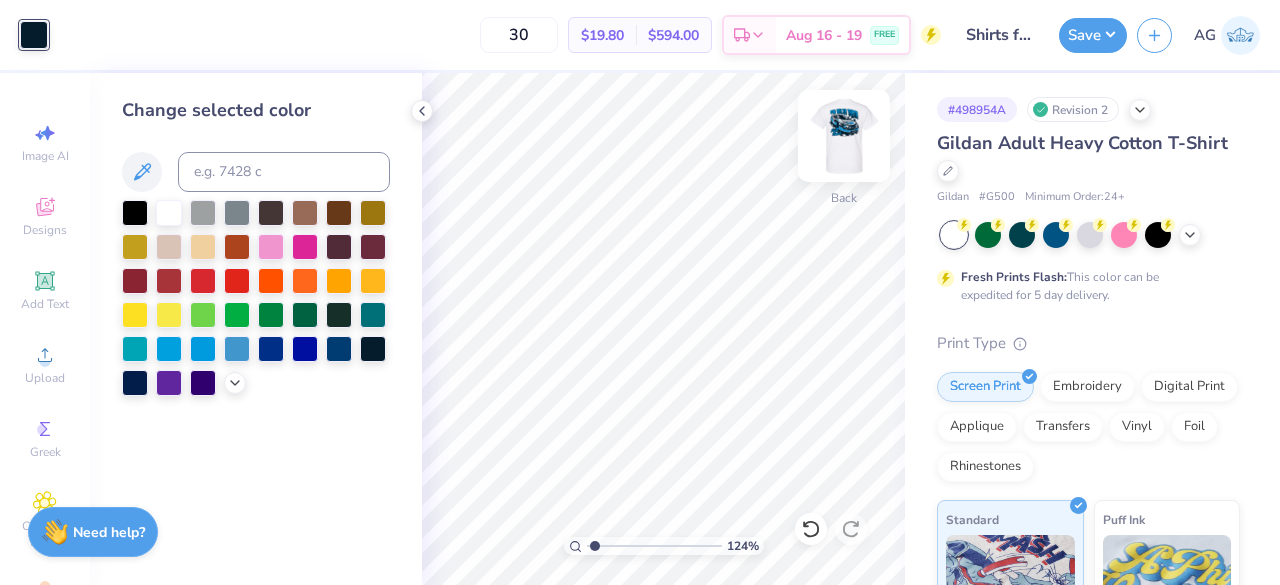 click at bounding box center (844, 136) 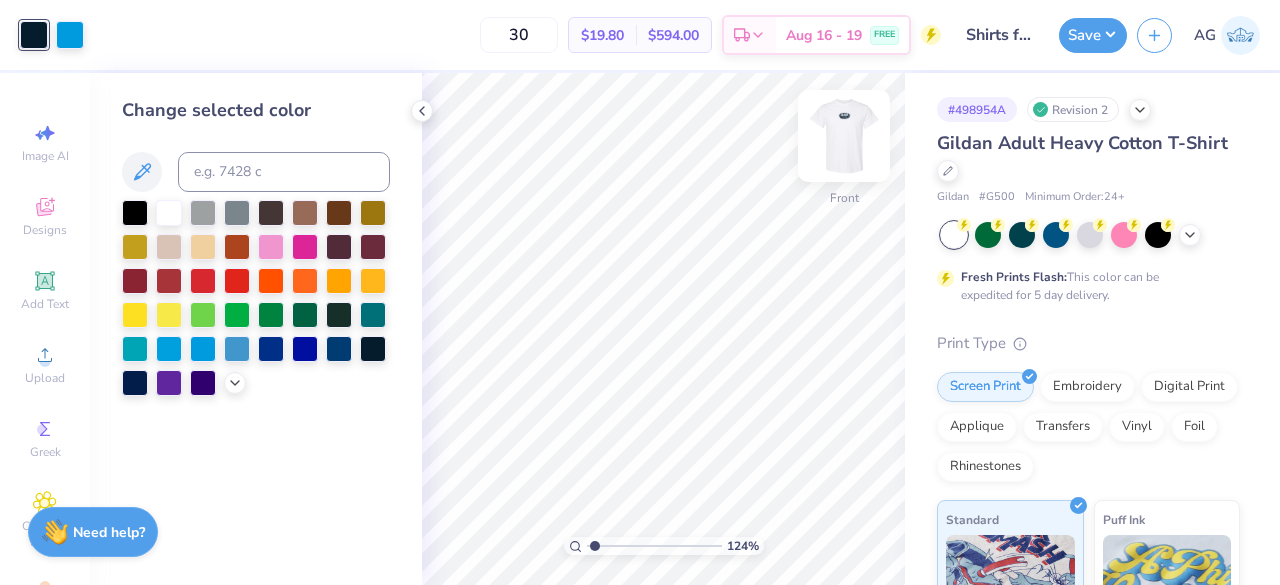 click at bounding box center [844, 136] 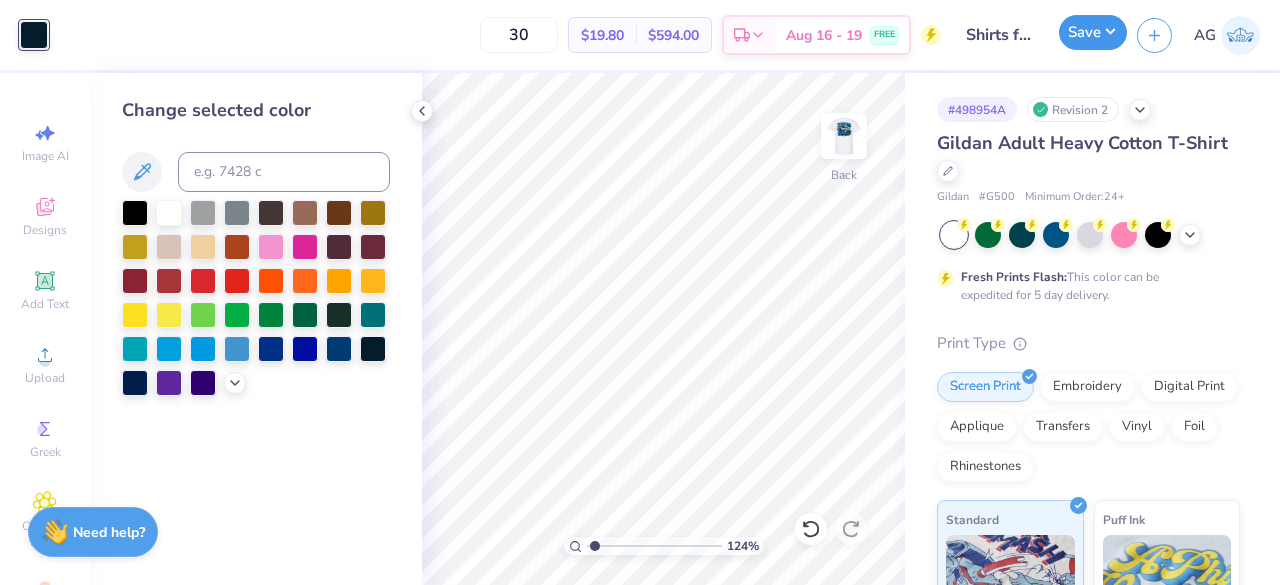 click on "Save" at bounding box center [1093, 32] 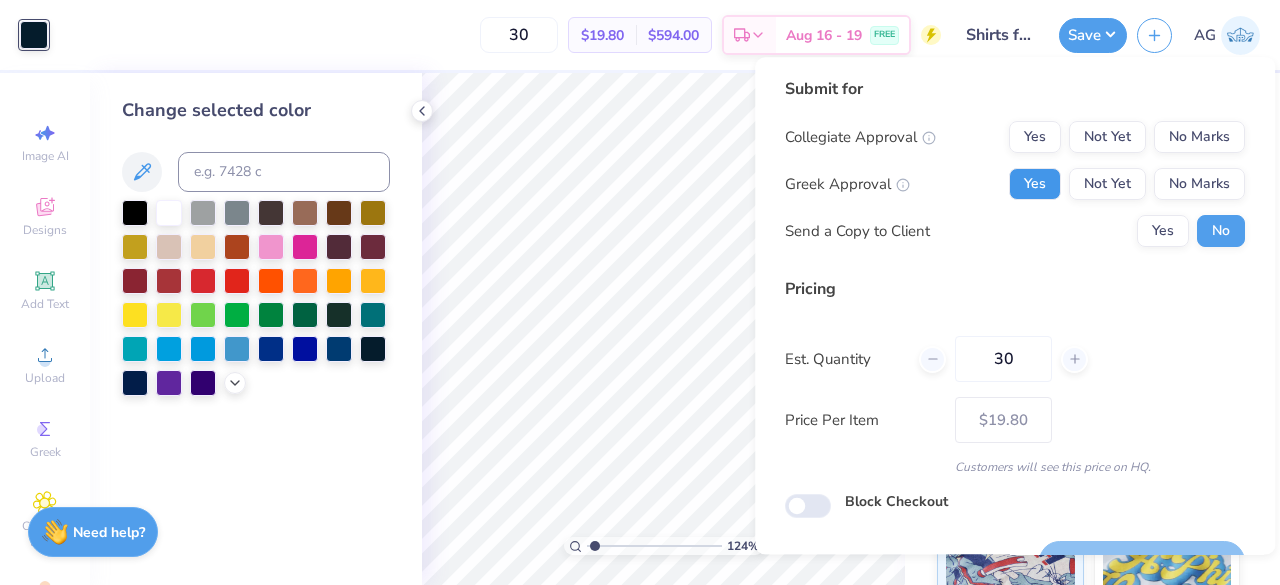 click on "Yes" at bounding box center [1035, 184] 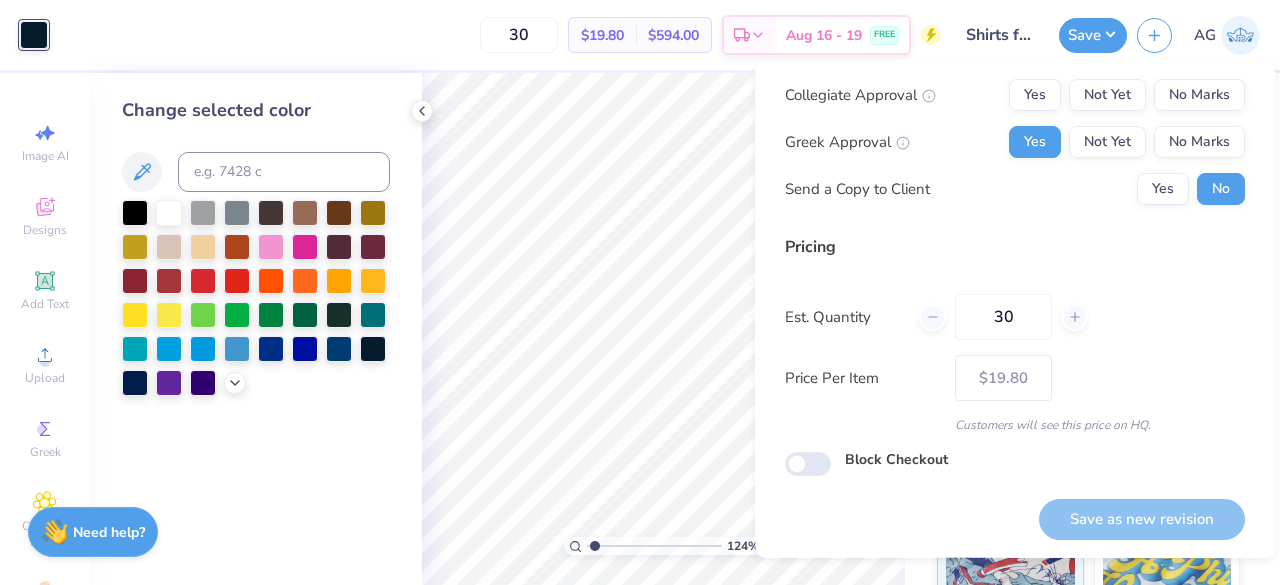 scroll, scrollTop: 0, scrollLeft: 0, axis: both 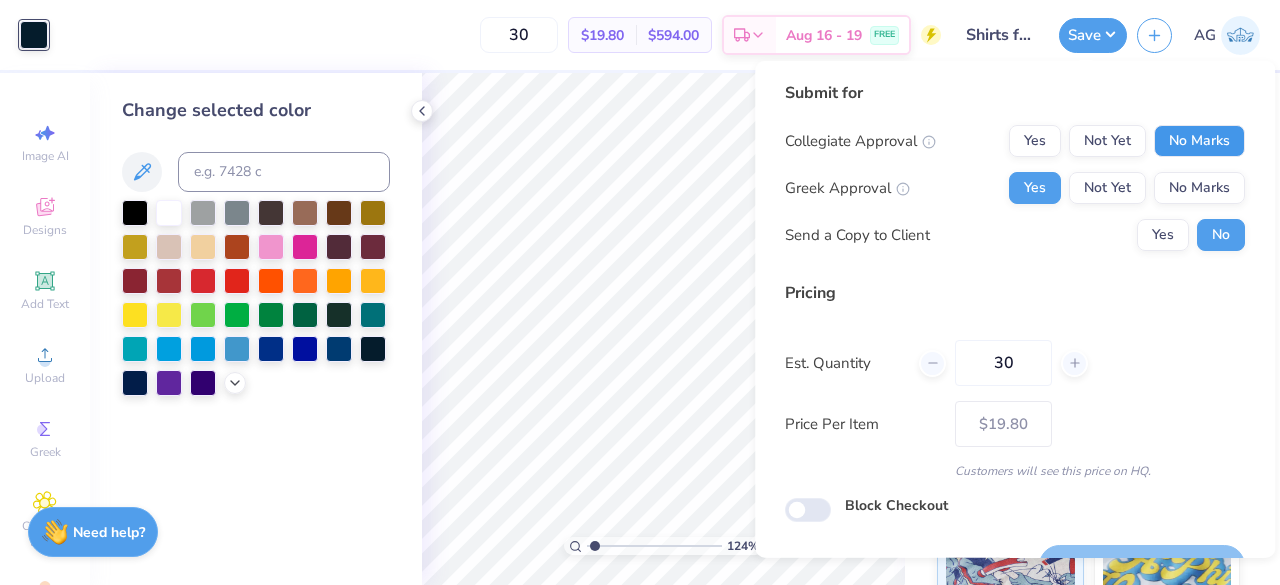 click on "No Marks" at bounding box center [1199, 141] 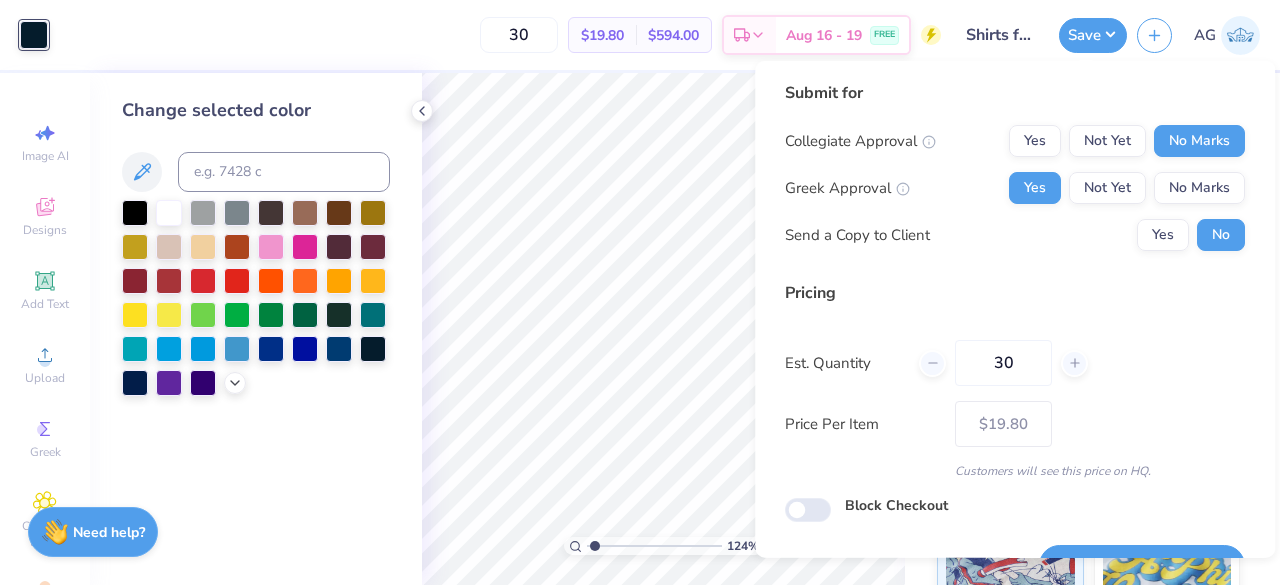 scroll, scrollTop: 46, scrollLeft: 0, axis: vertical 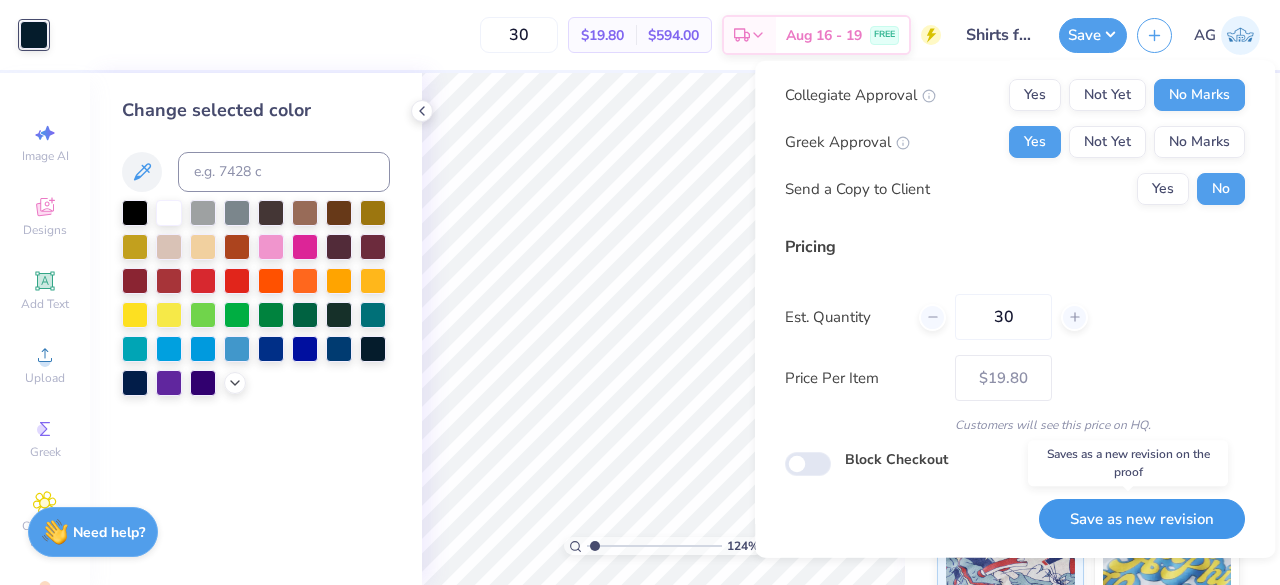 click on "Save as new revision" at bounding box center [1142, 518] 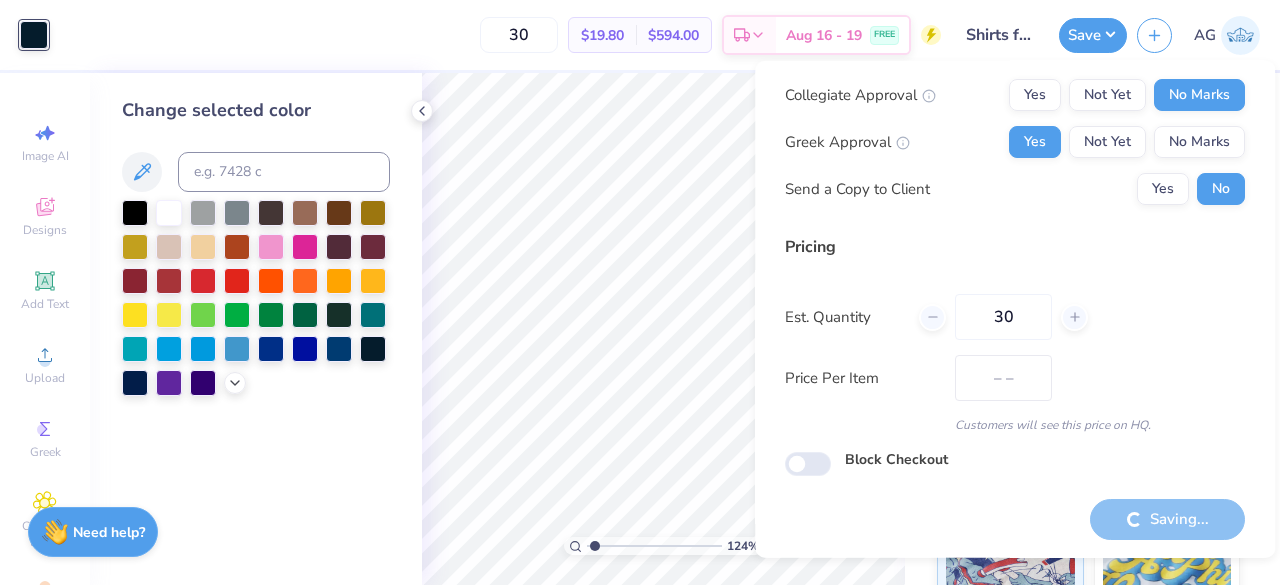 type on "$19.80" 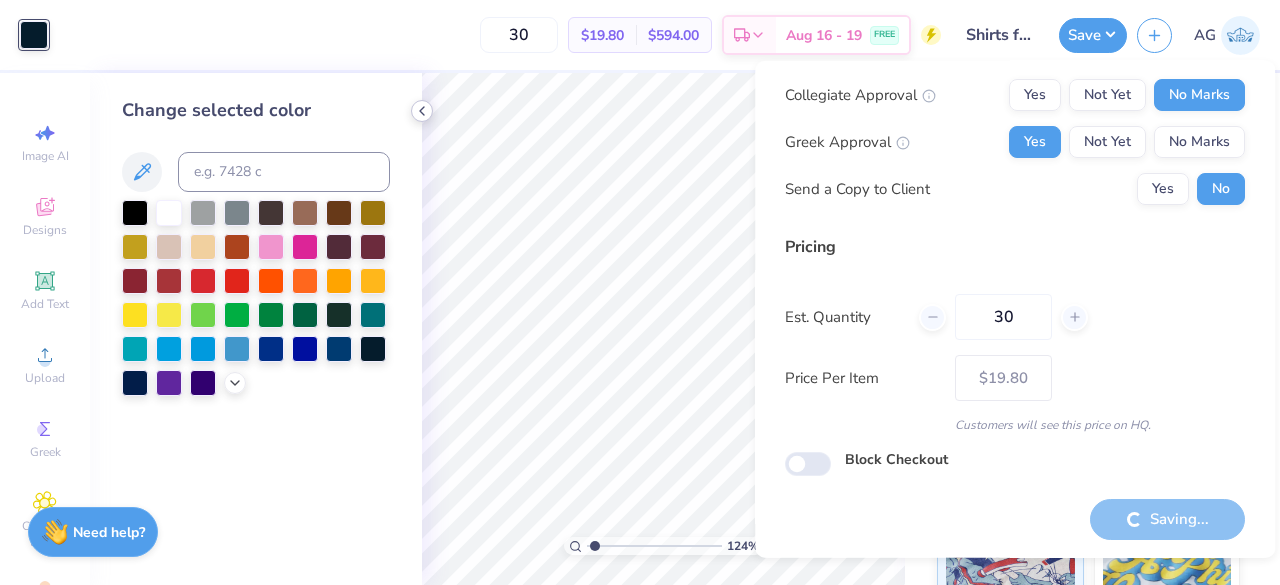 click 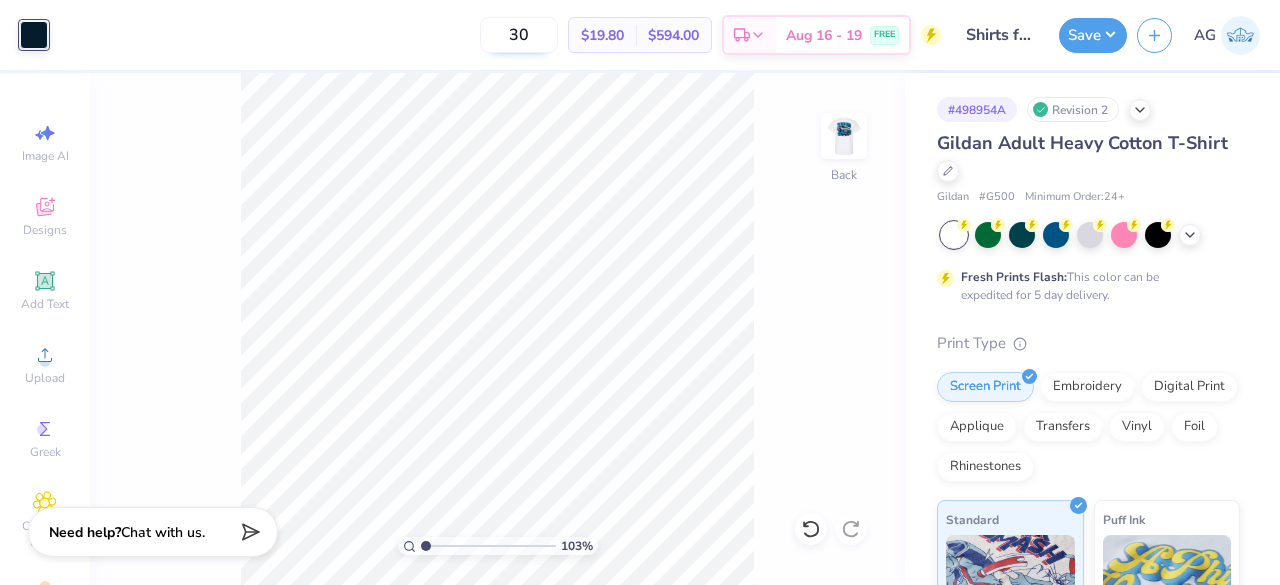 type on "1.03191427302686" 